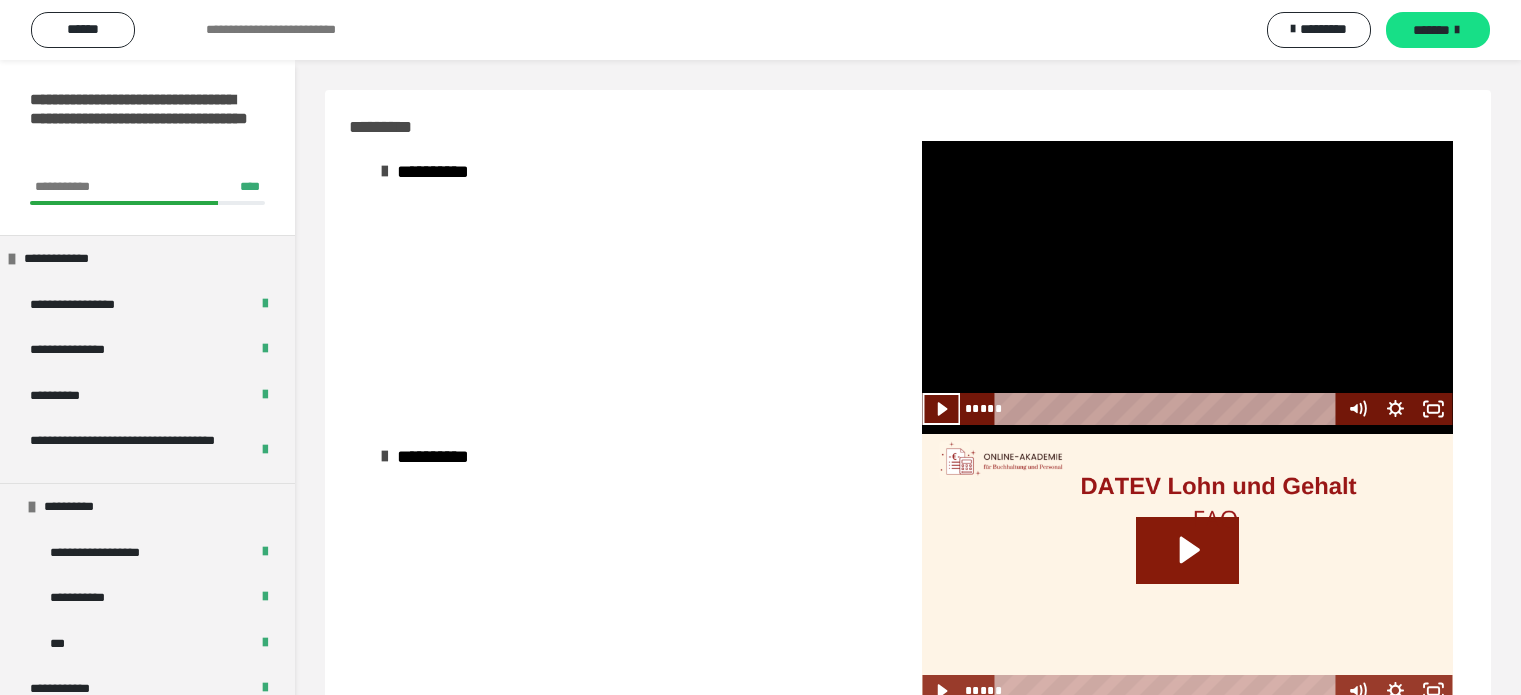 scroll, scrollTop: 228, scrollLeft: 0, axis: vertical 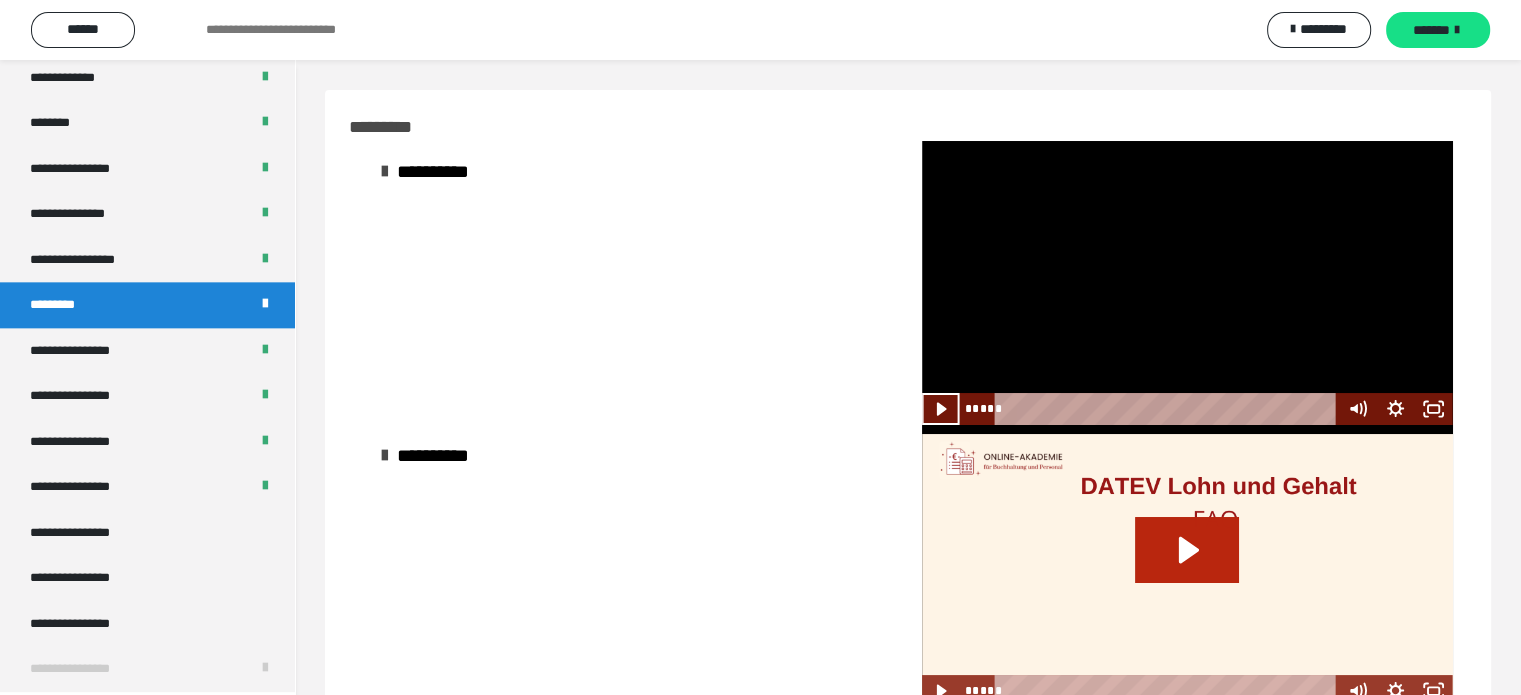 click 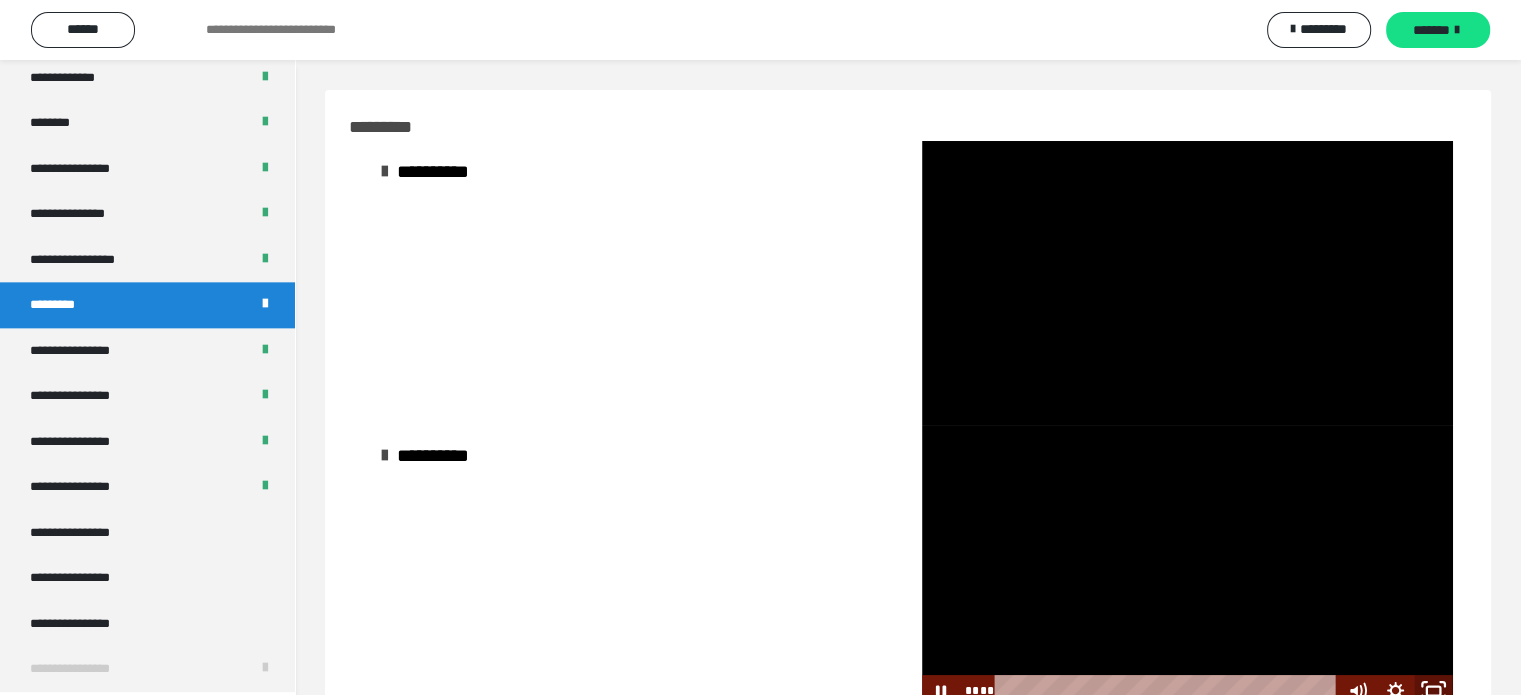 click 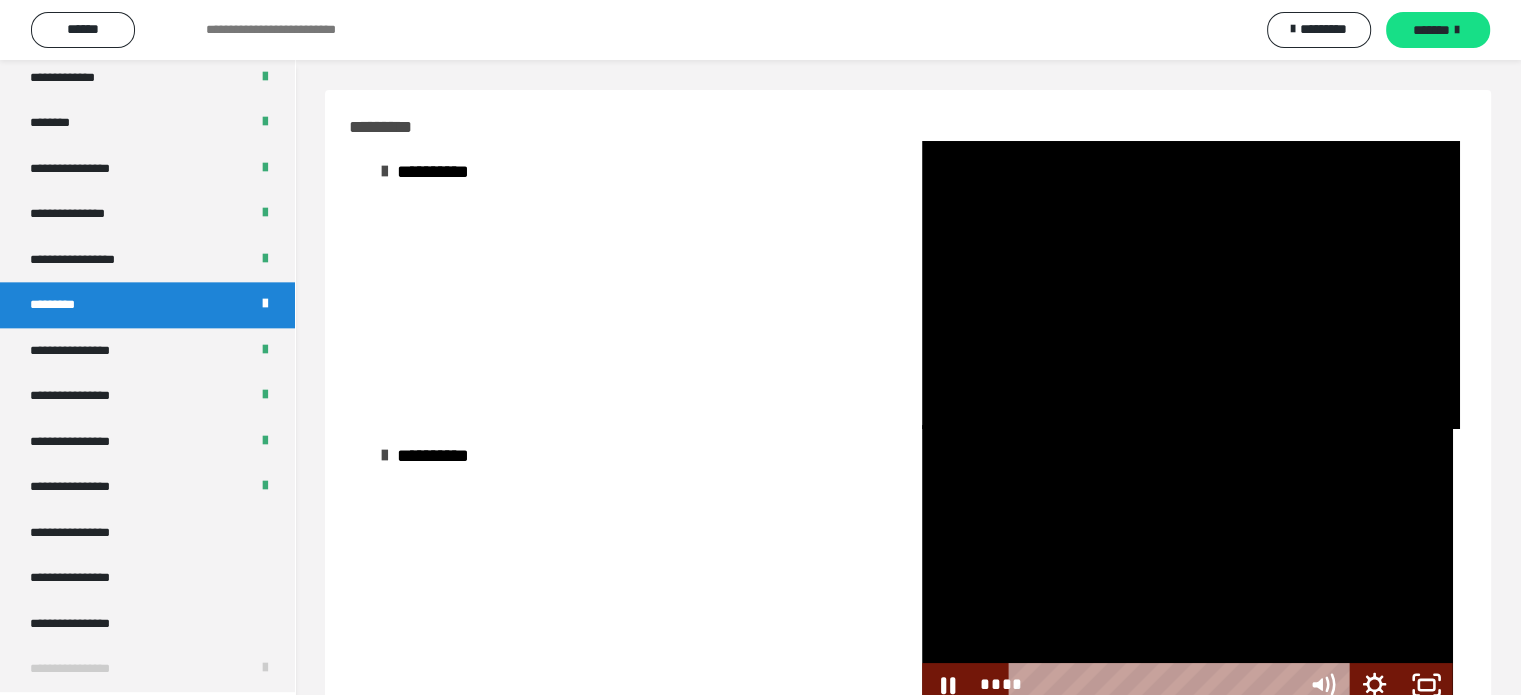 scroll, scrollTop: 2251, scrollLeft: 0, axis: vertical 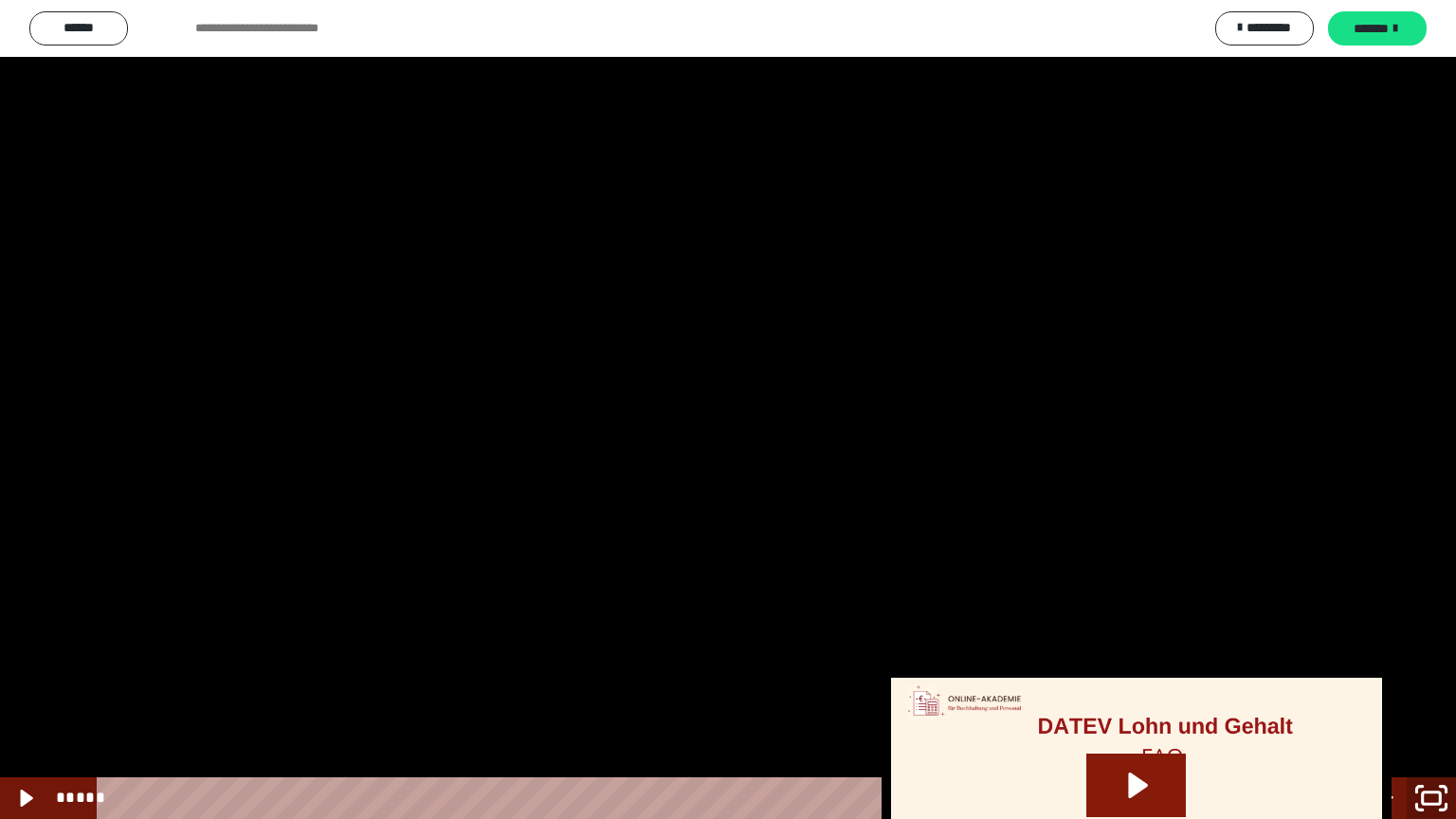 click 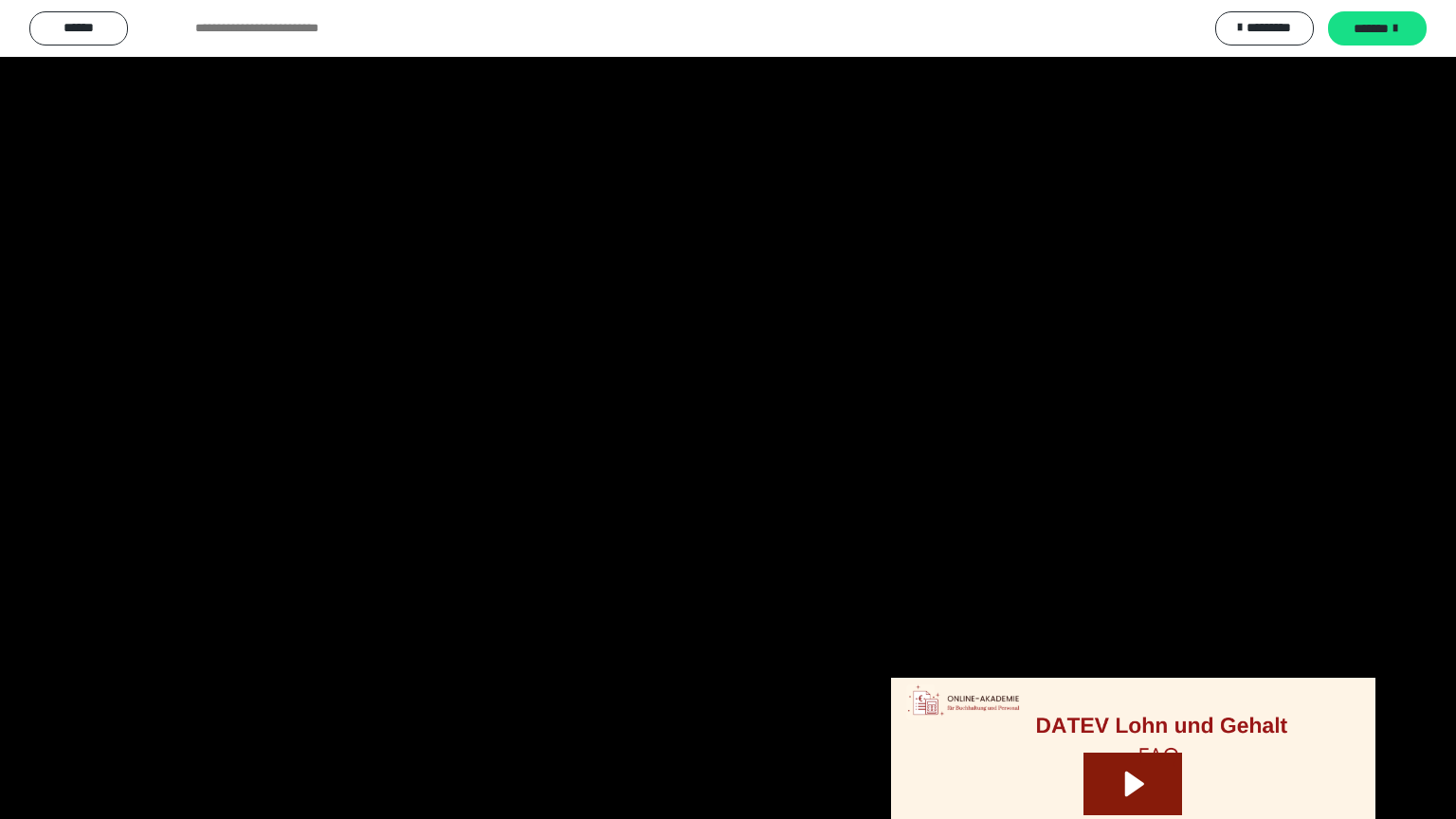 scroll, scrollTop: 2294, scrollLeft: 0, axis: vertical 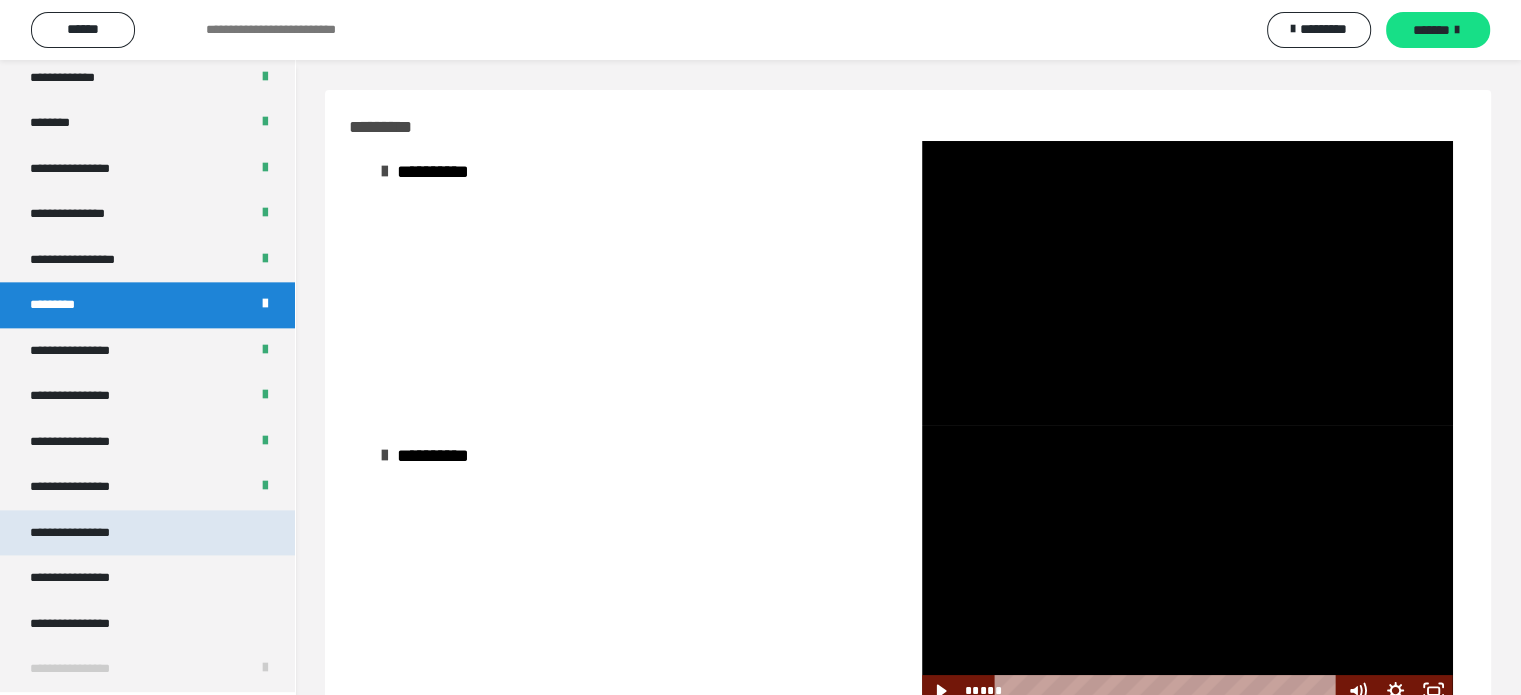 click on "**********" at bounding box center (147, 533) 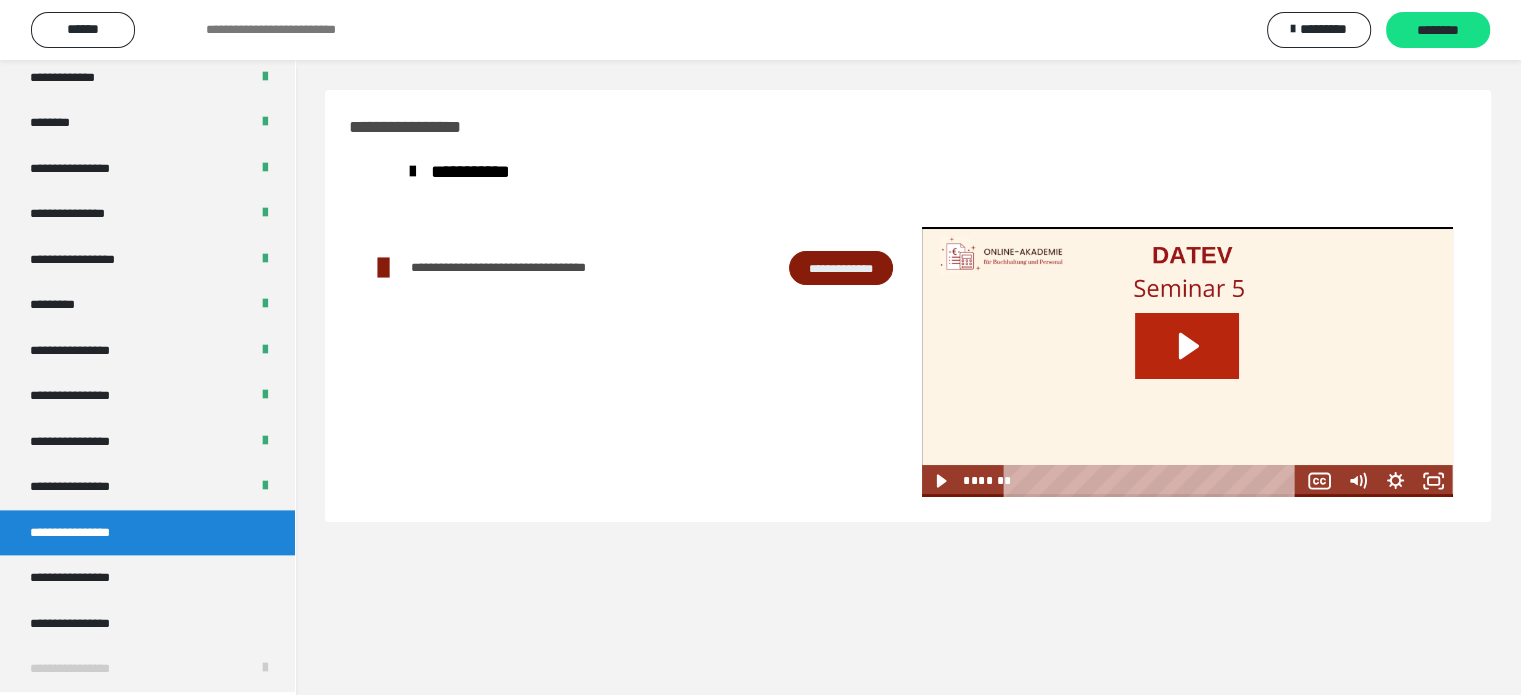 click 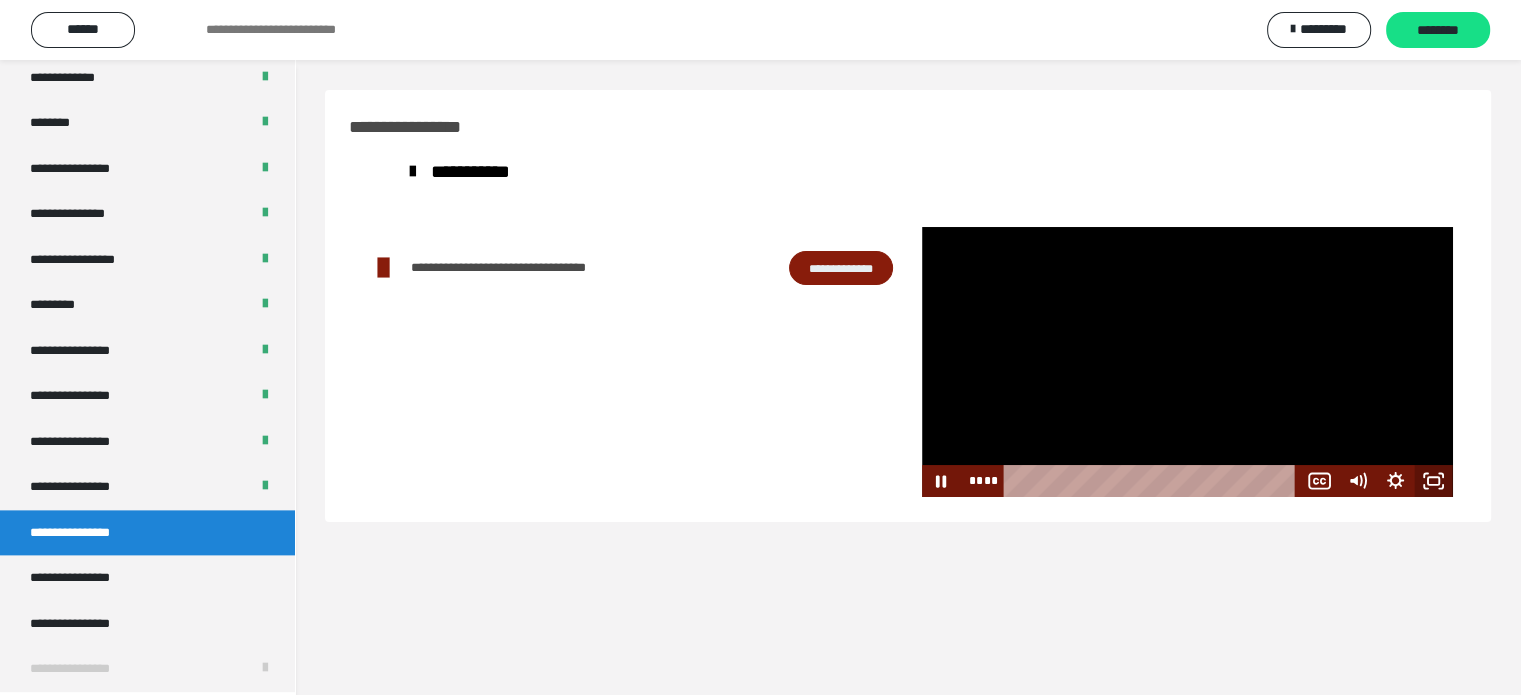 click 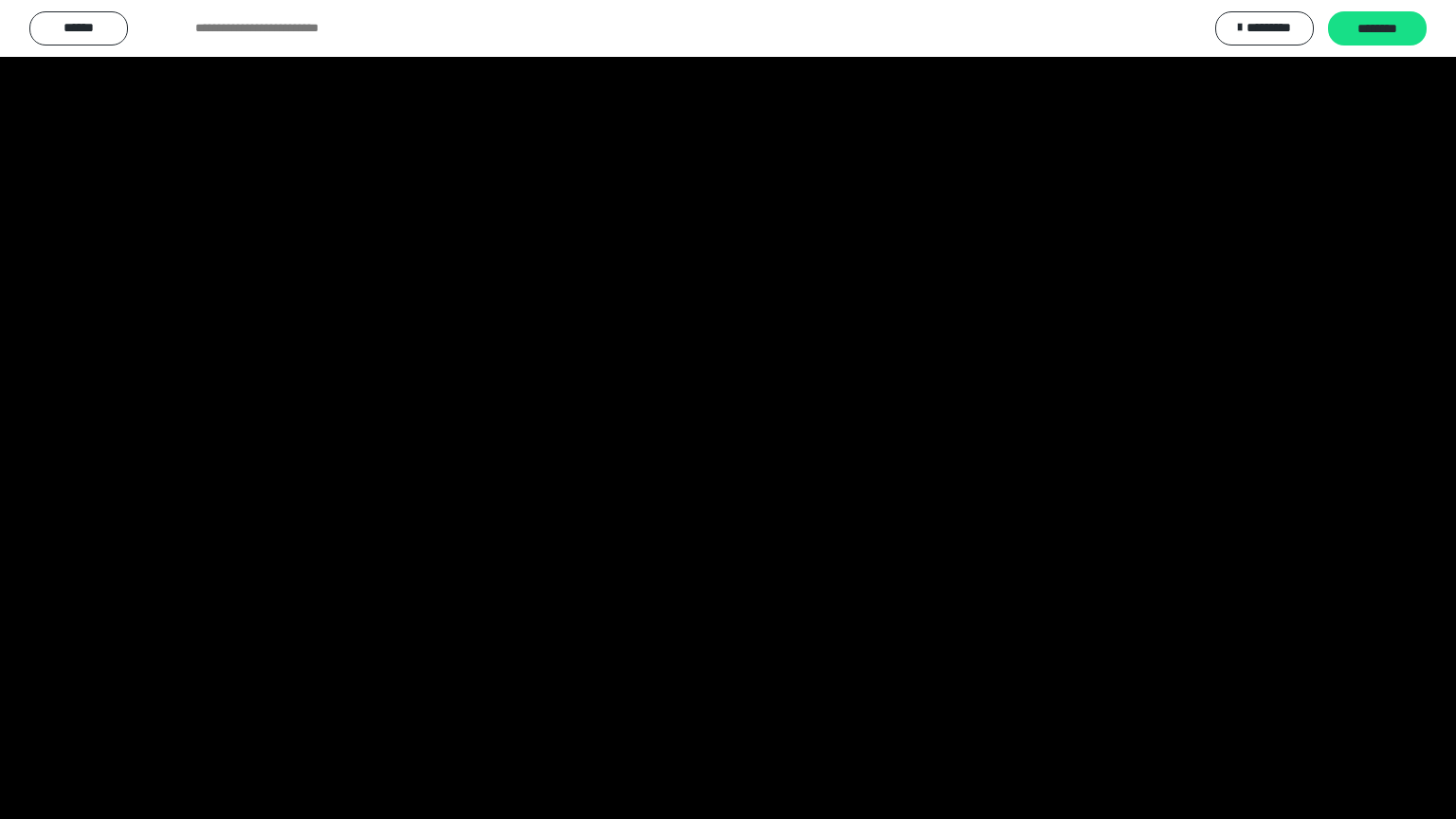 type 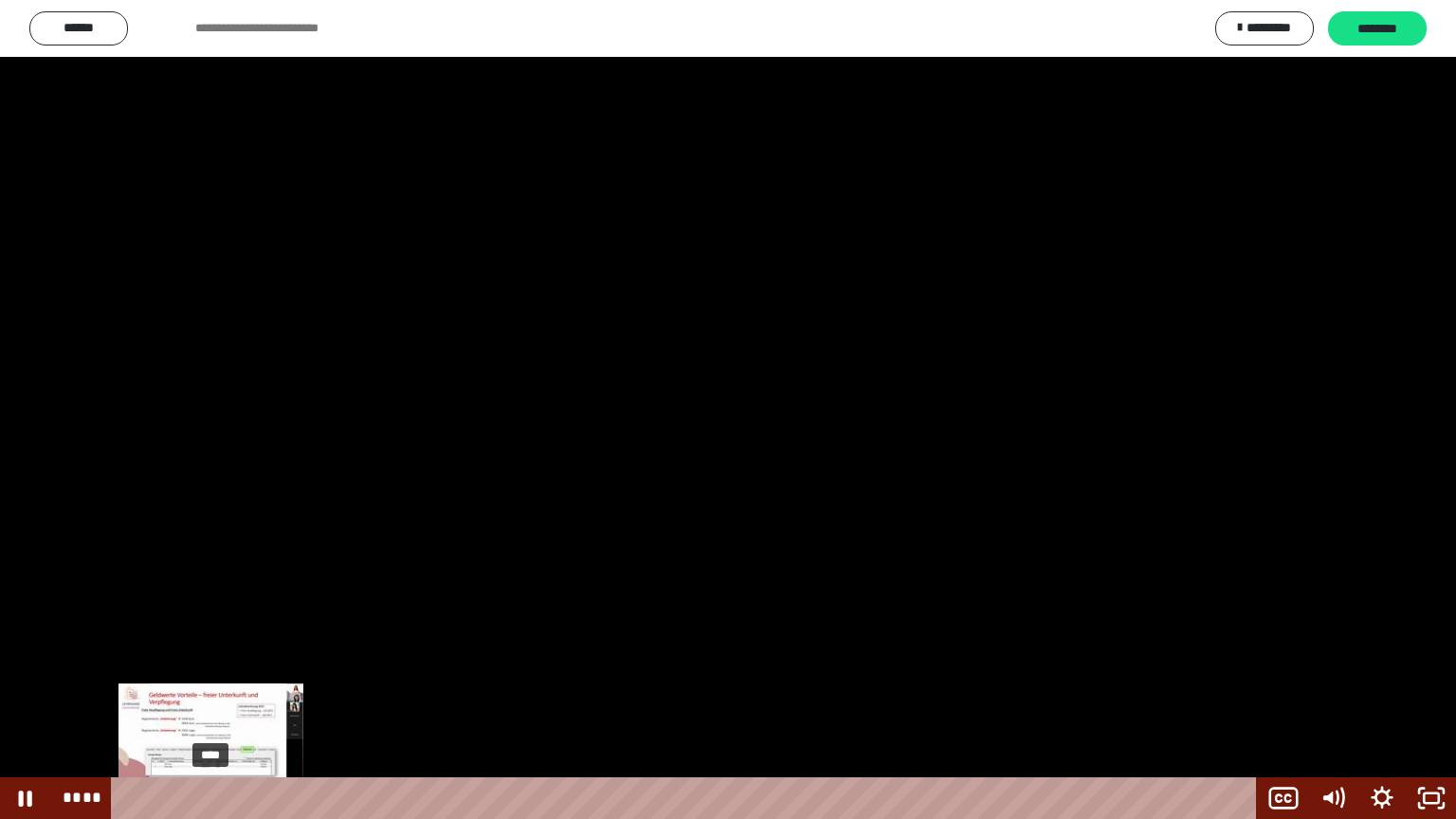 click at bounding box center [210, 798] 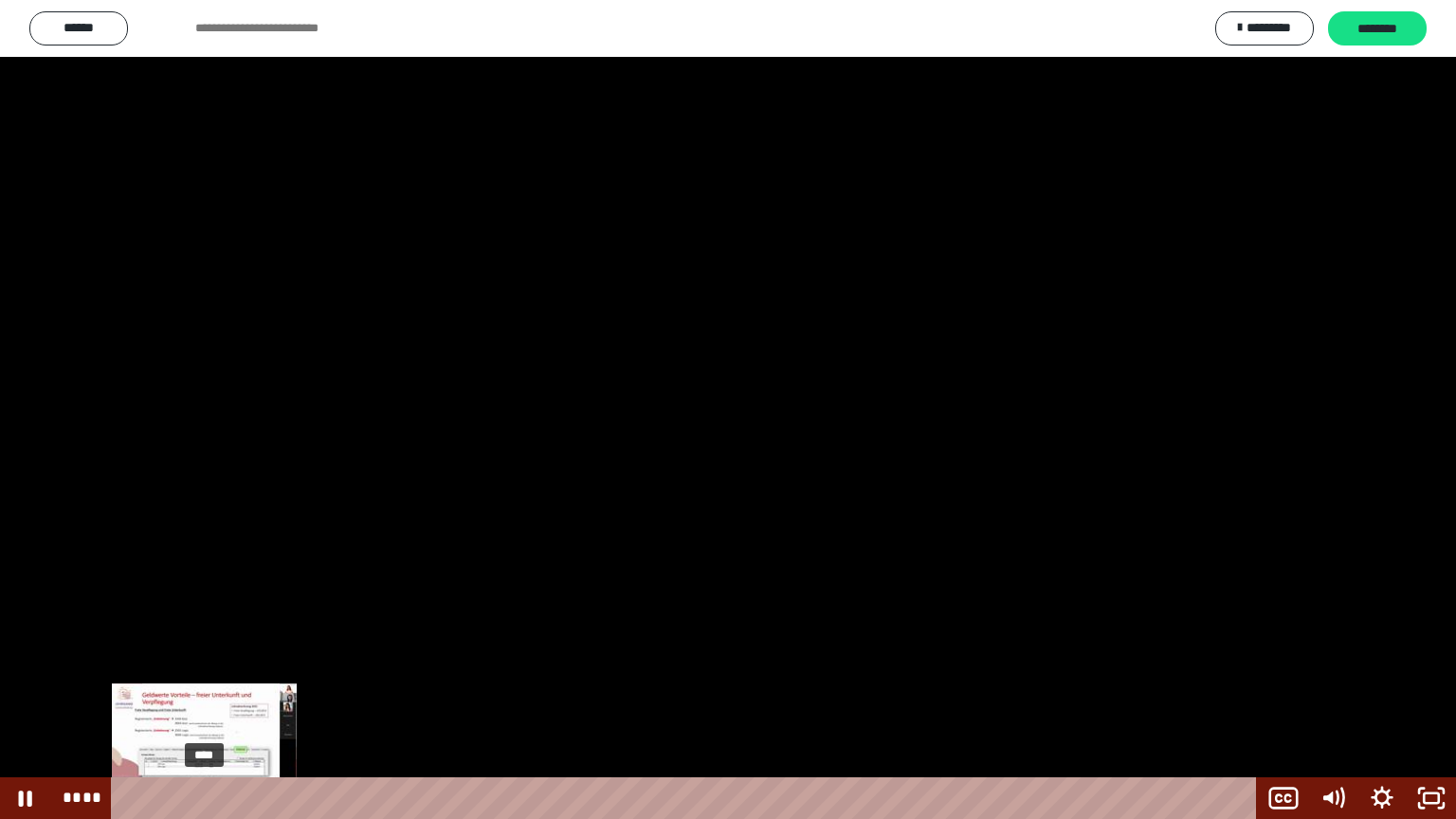 click at bounding box center (204, 798) 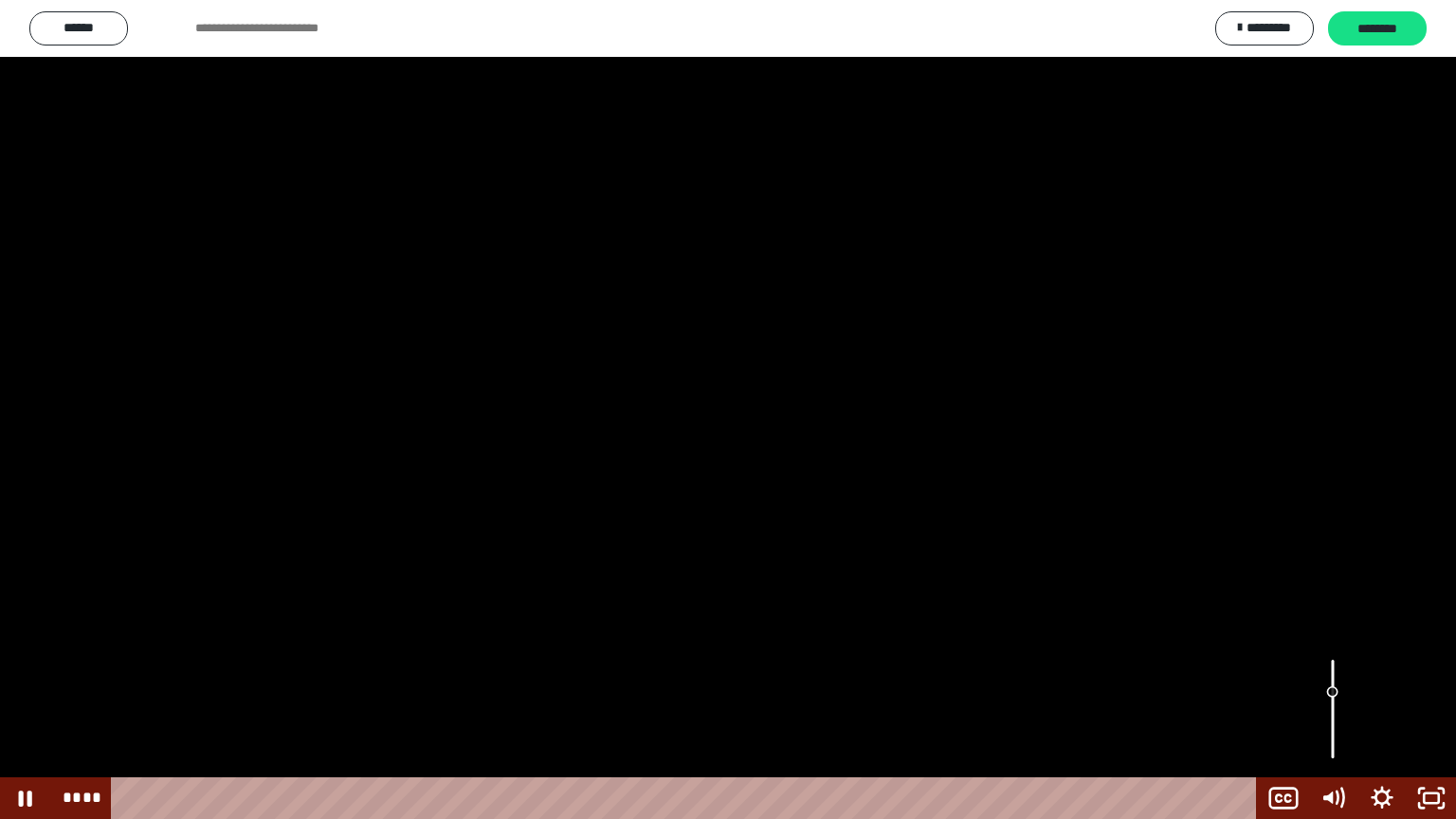 click at bounding box center (1333, 709) 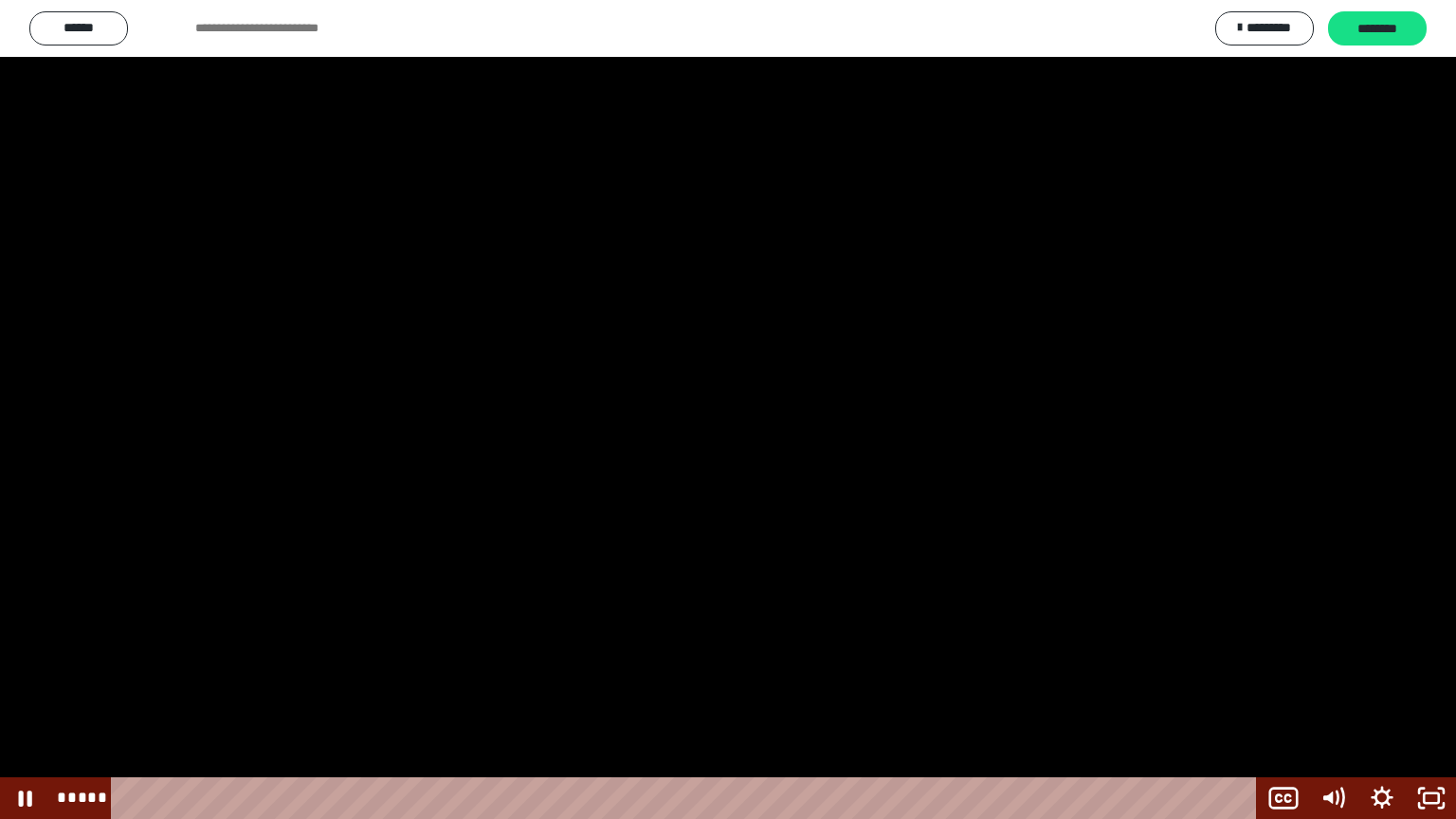 click at bounding box center (728, 410) 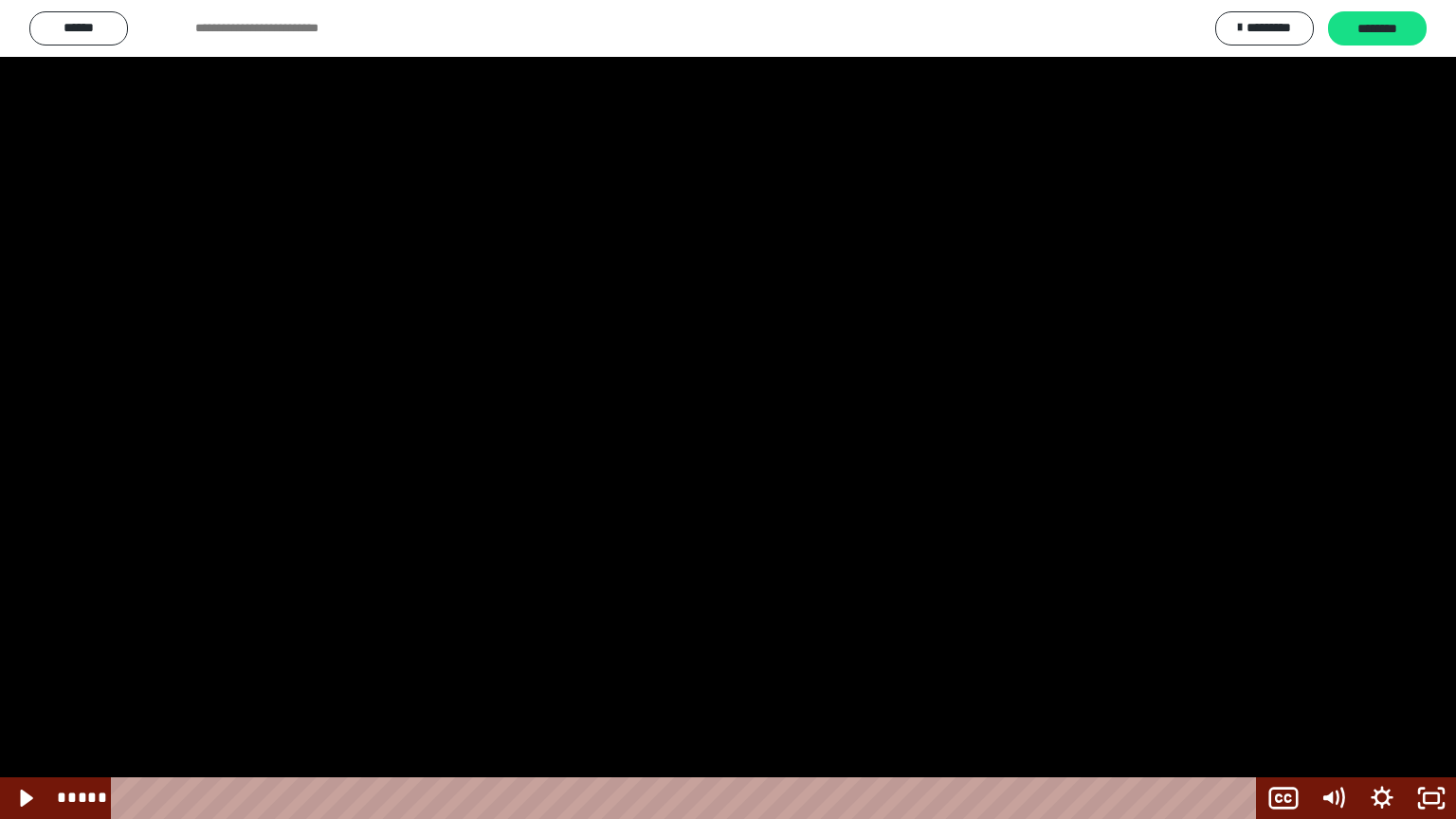 type 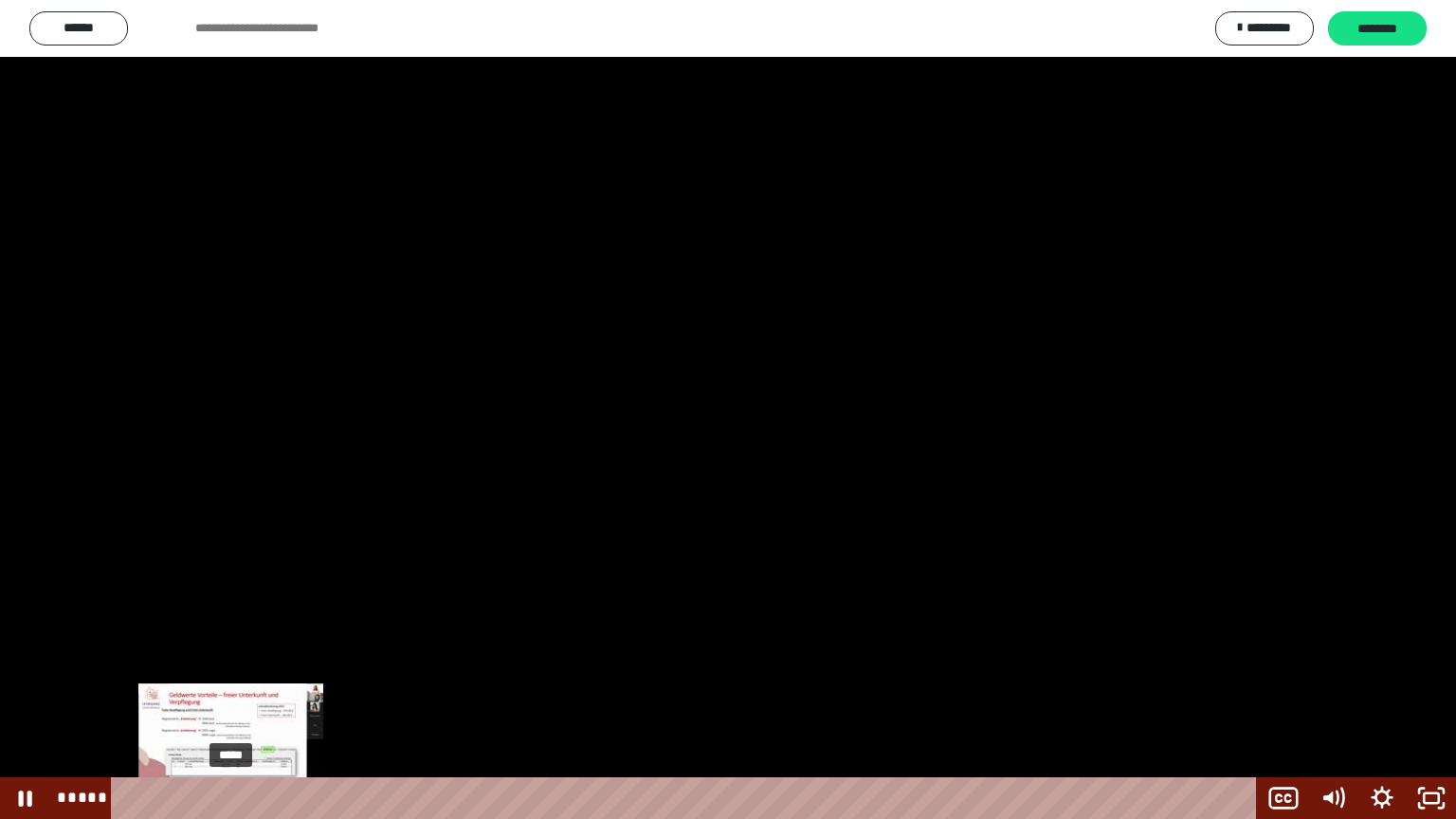click at bounding box center [230, 798] 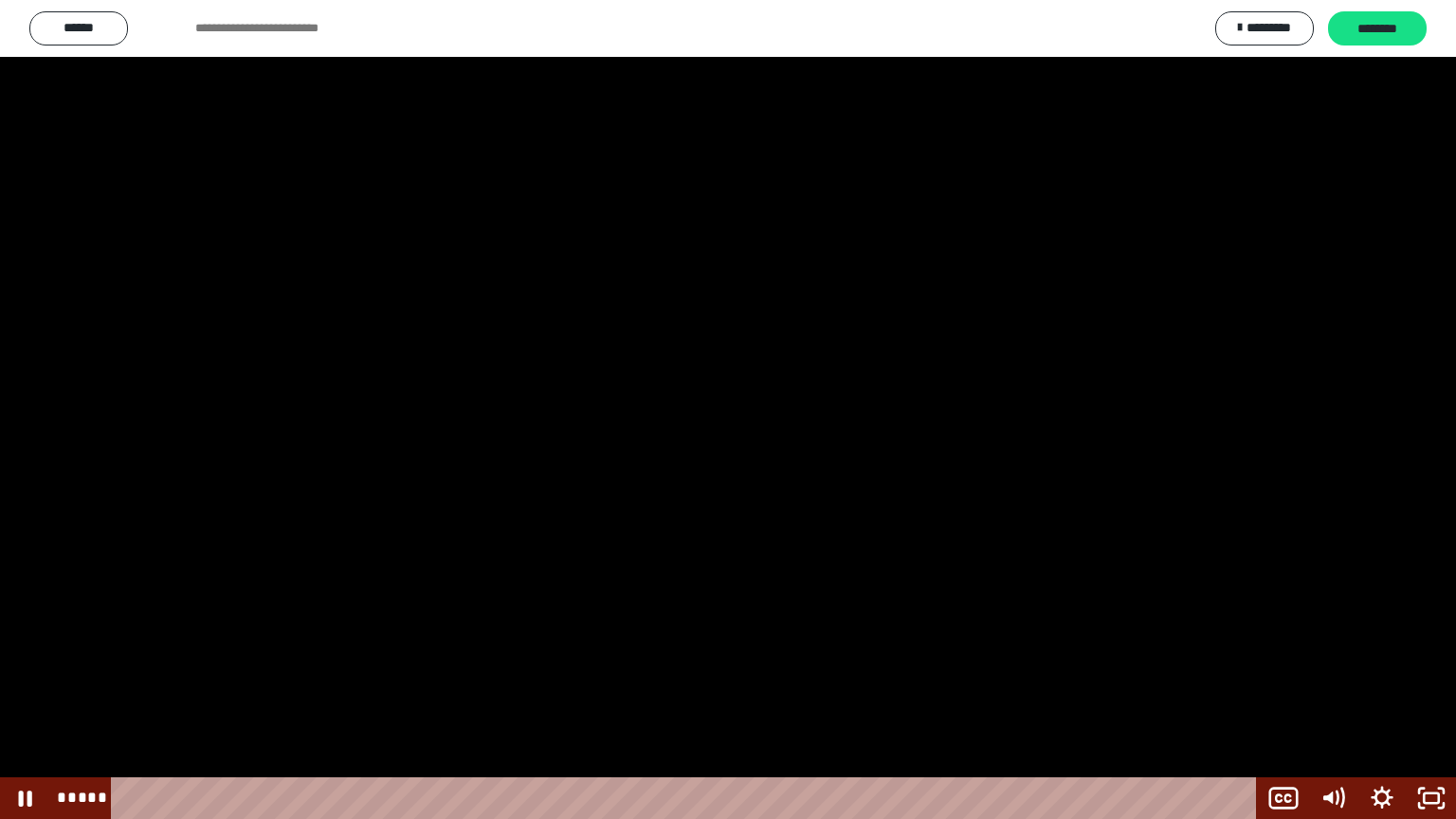 click at bounding box center [728, 410] 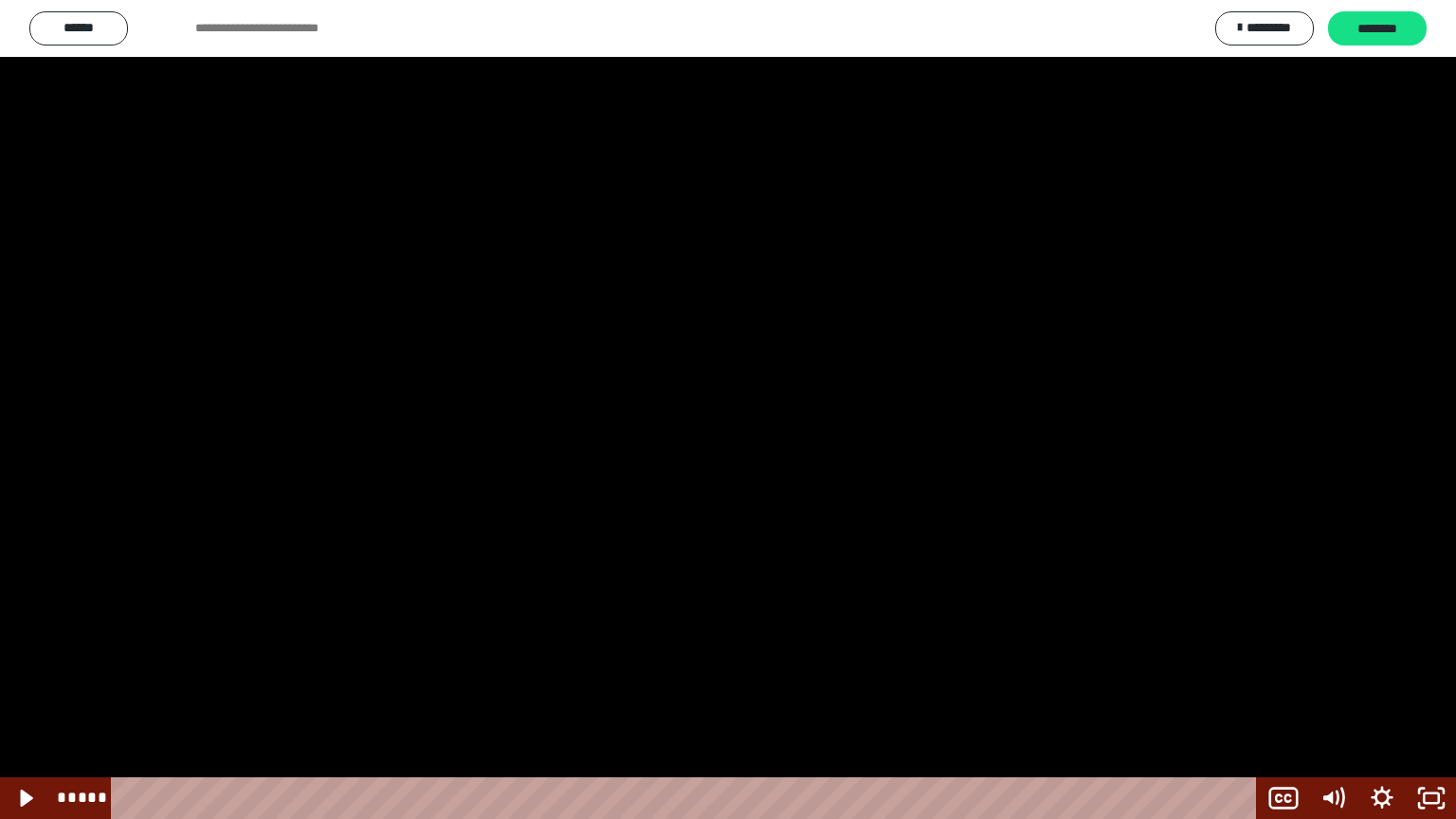 click on "**********" at bounding box center (728, 410) 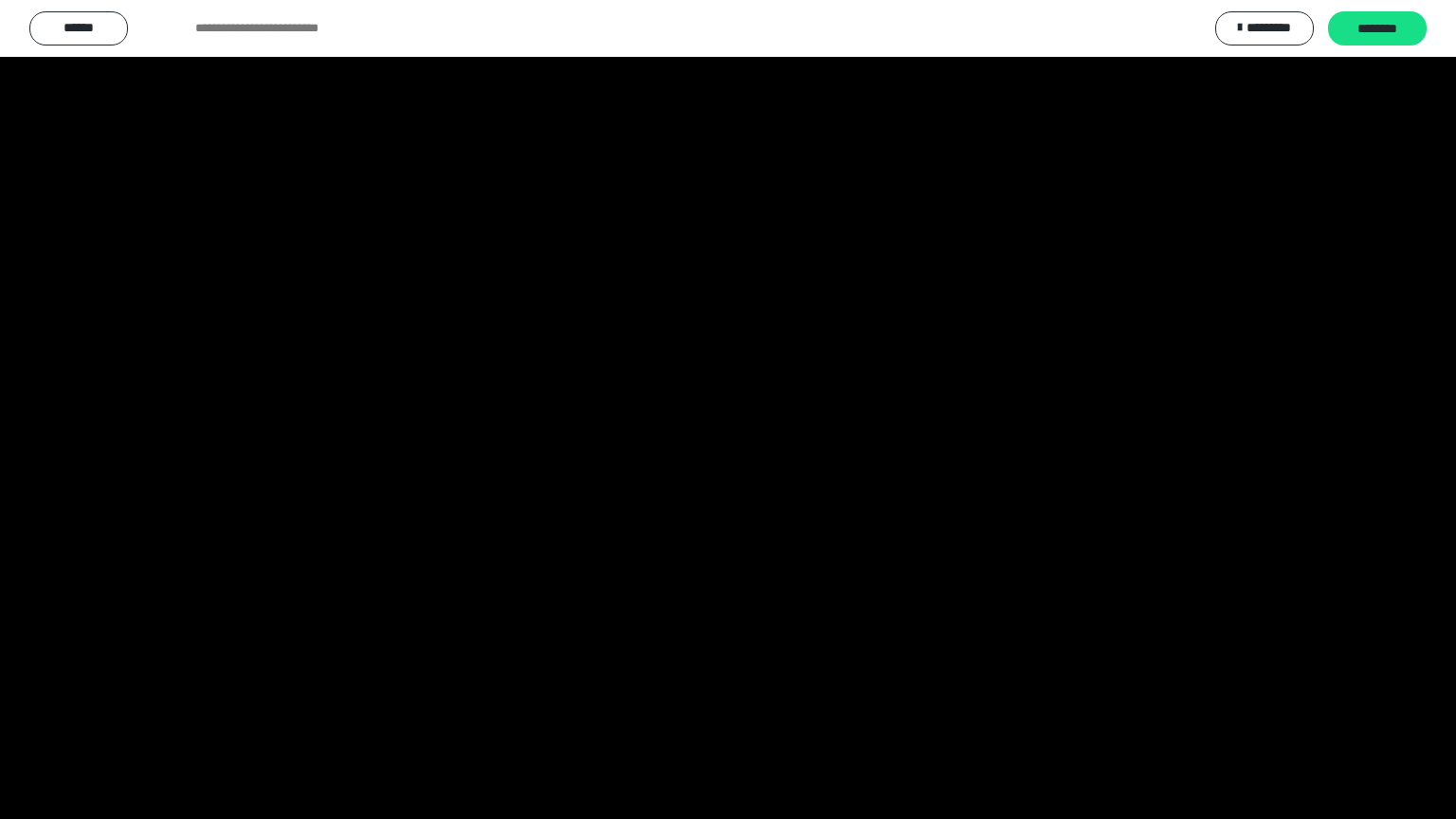 click at bounding box center [728, 410] 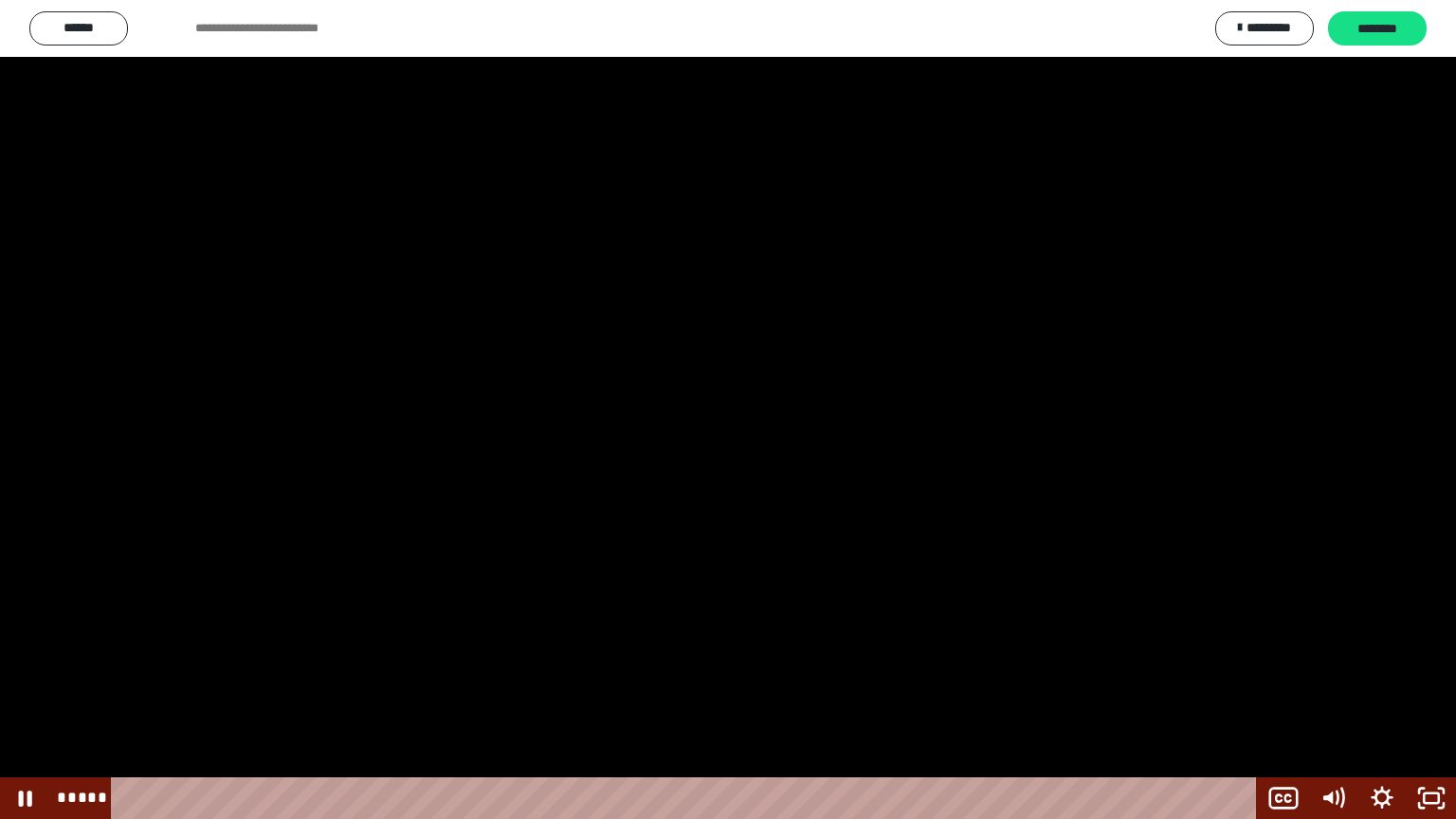 click at bounding box center [728, 410] 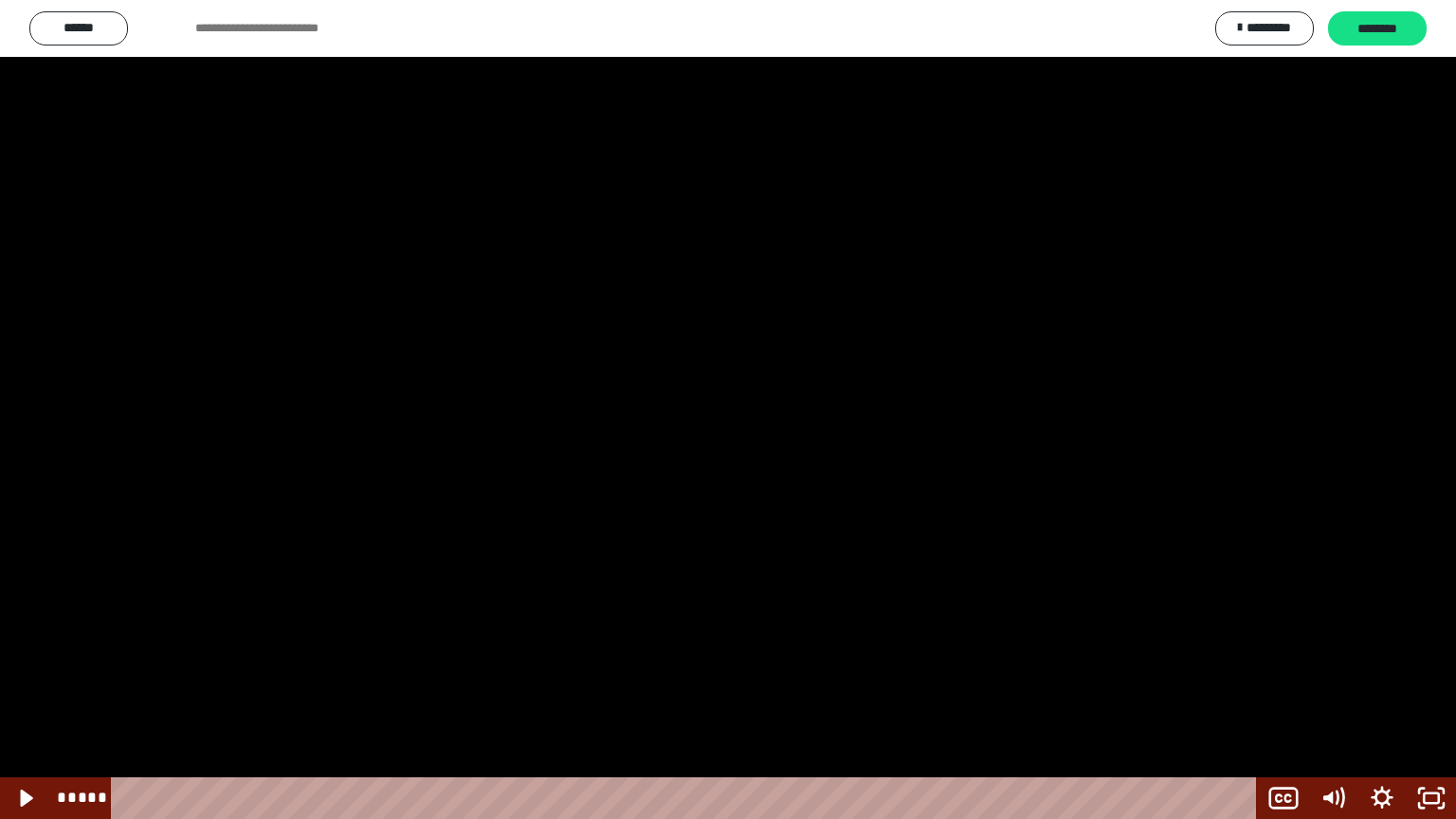 click at bounding box center (728, 410) 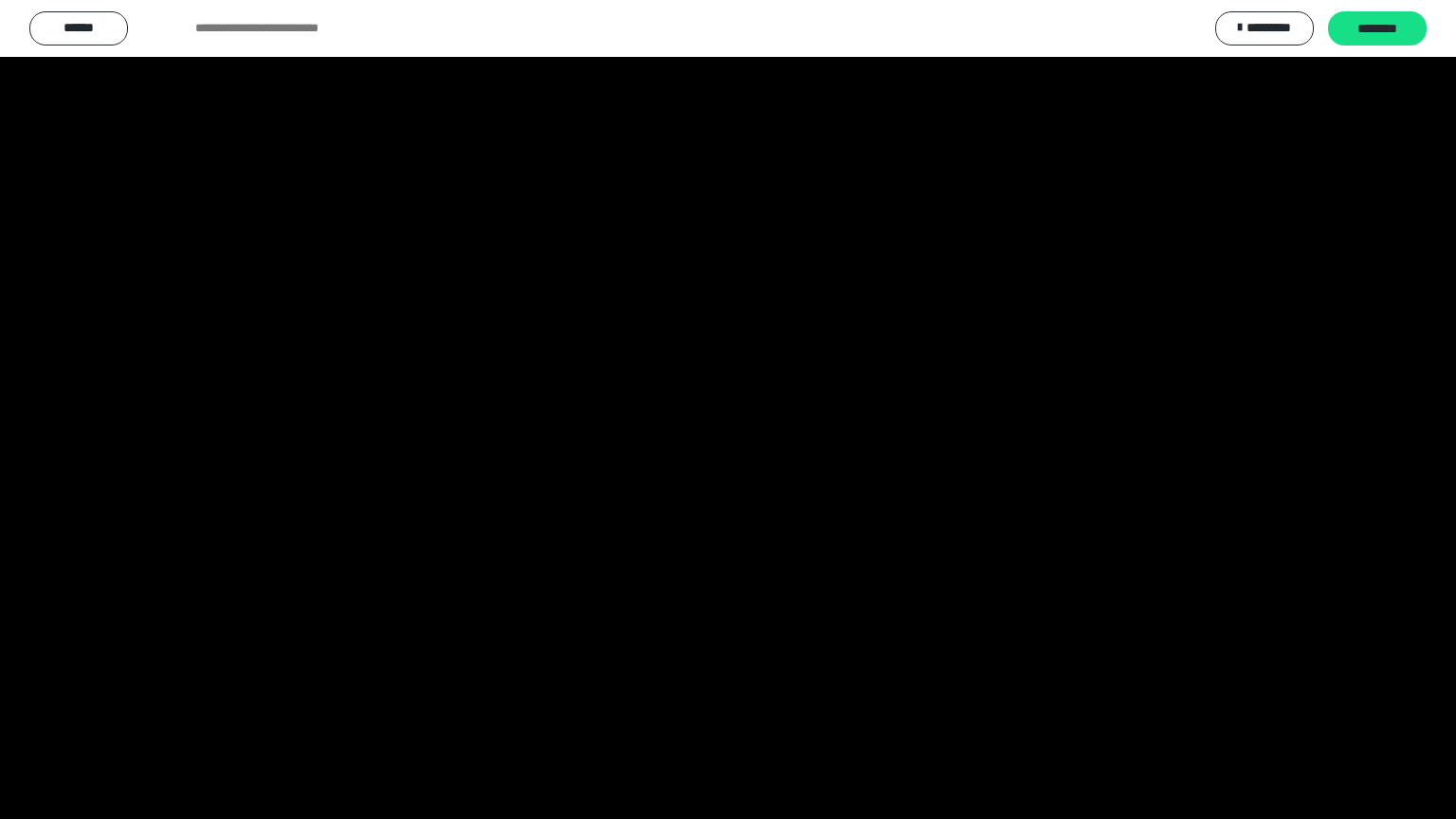 click at bounding box center (728, 410) 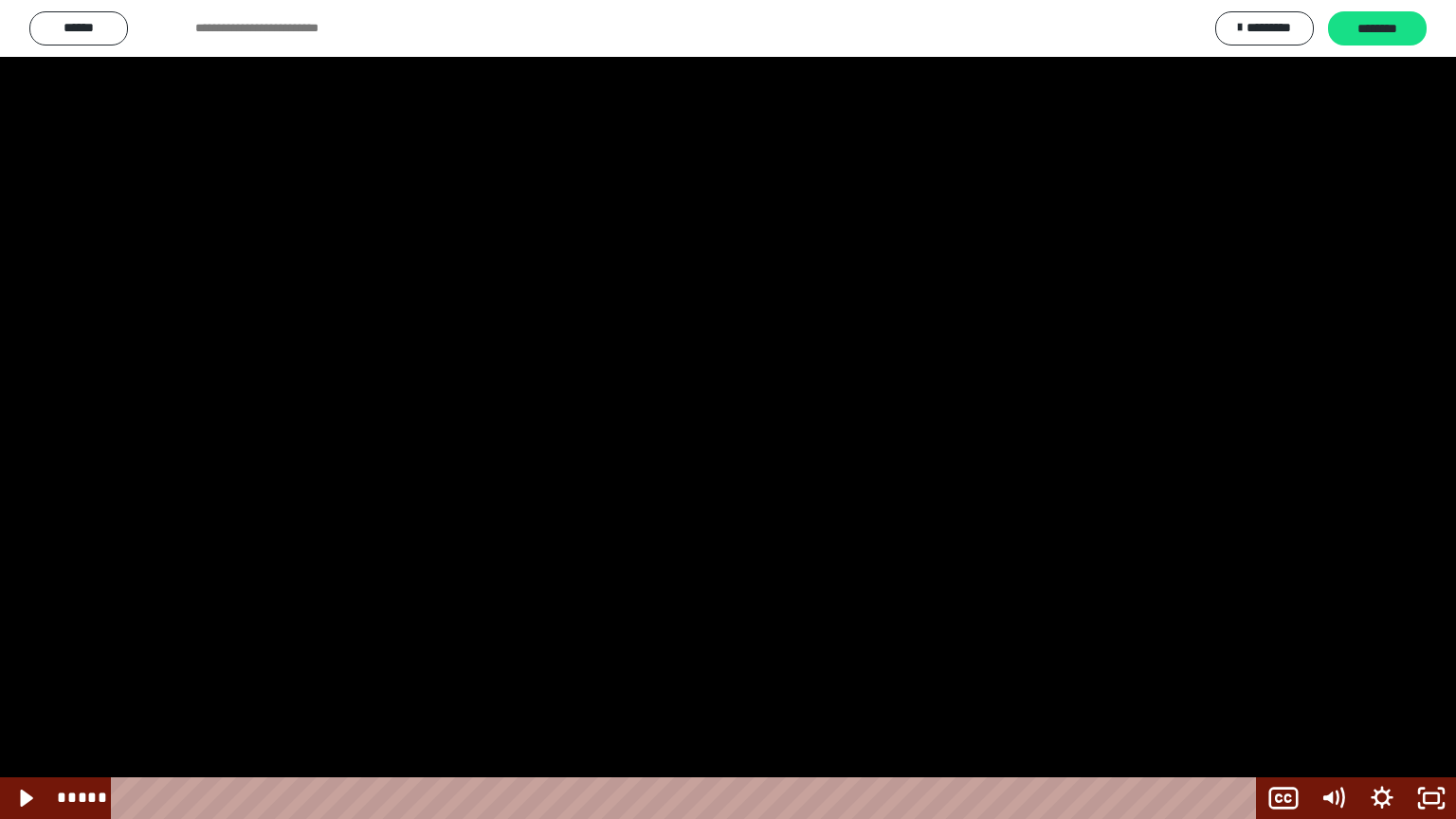 click at bounding box center (728, 410) 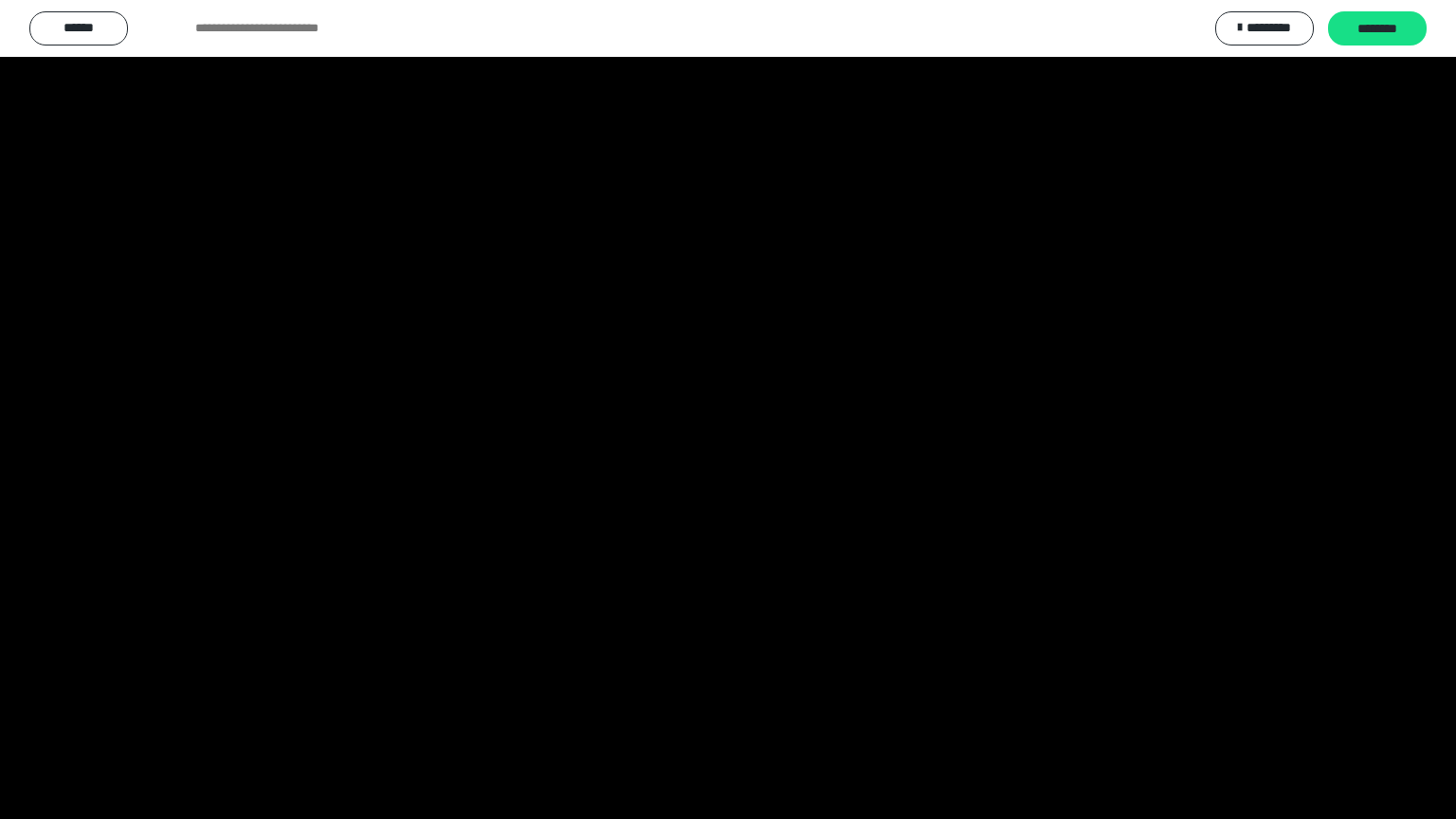 click at bounding box center (728, 410) 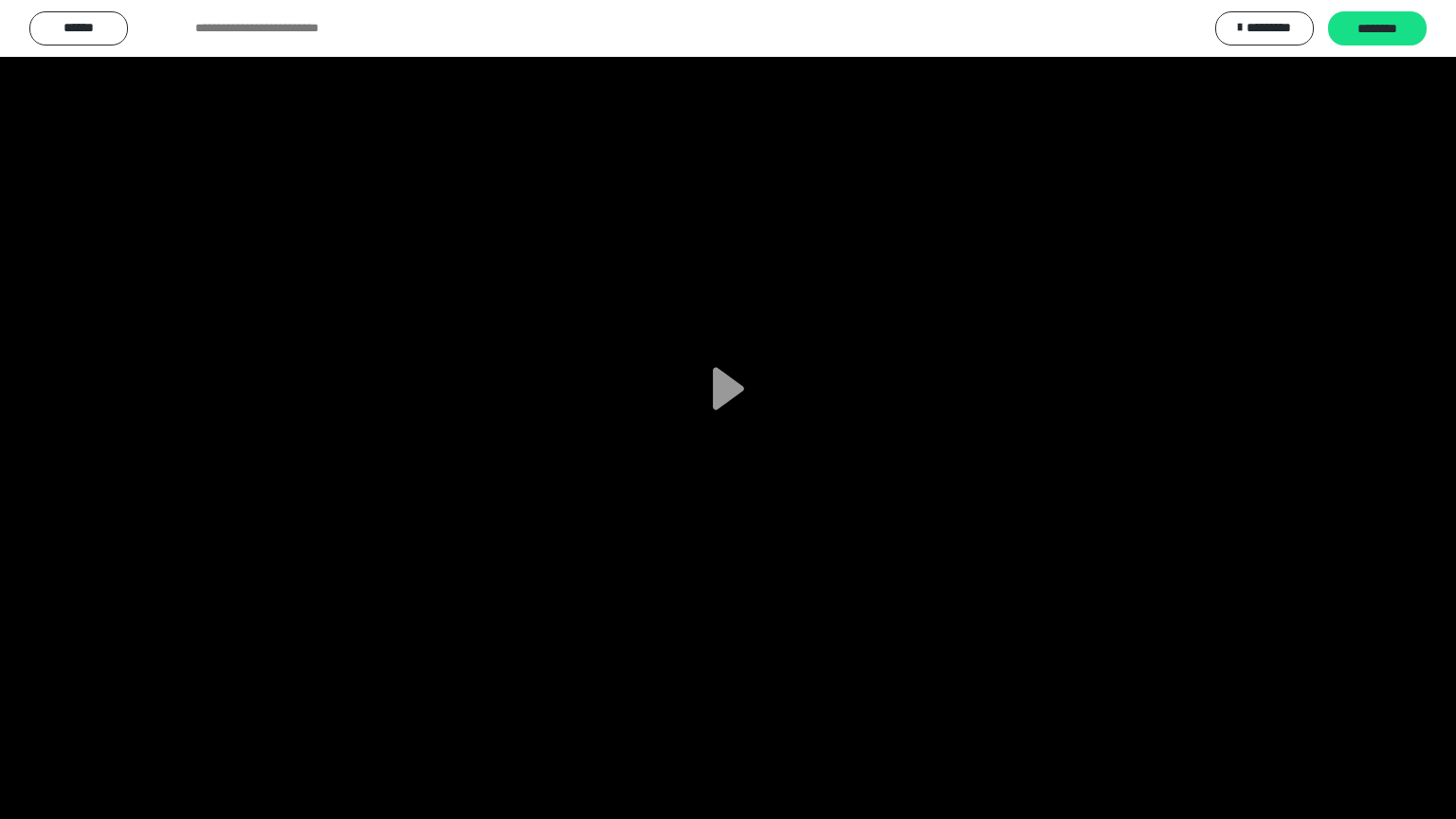 drag, startPoint x: 727, startPoint y: 447, endPoint x: 724, endPoint y: 331, distance: 116.03879 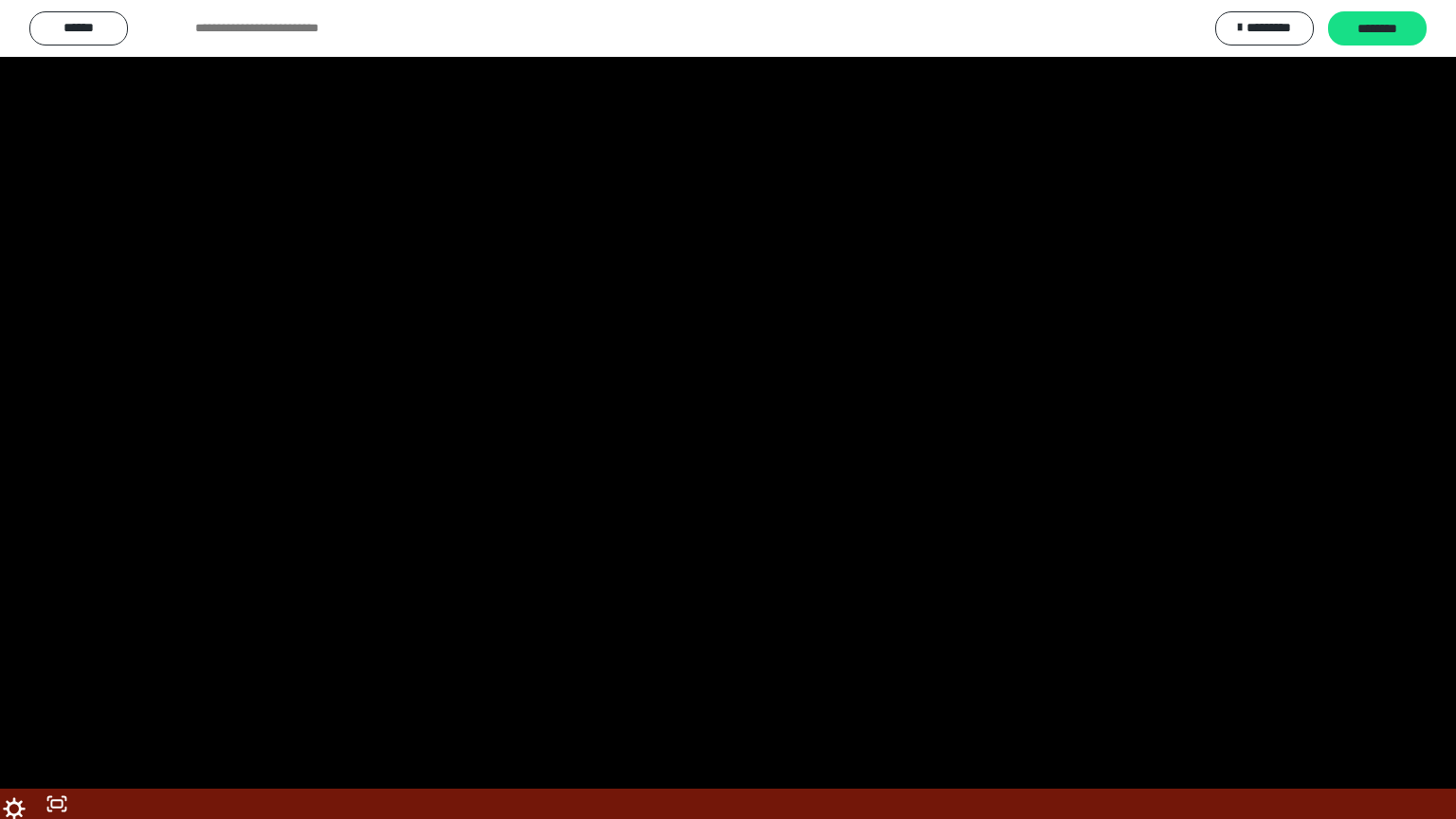 scroll, scrollTop: 2294, scrollLeft: 0, axis: vertical 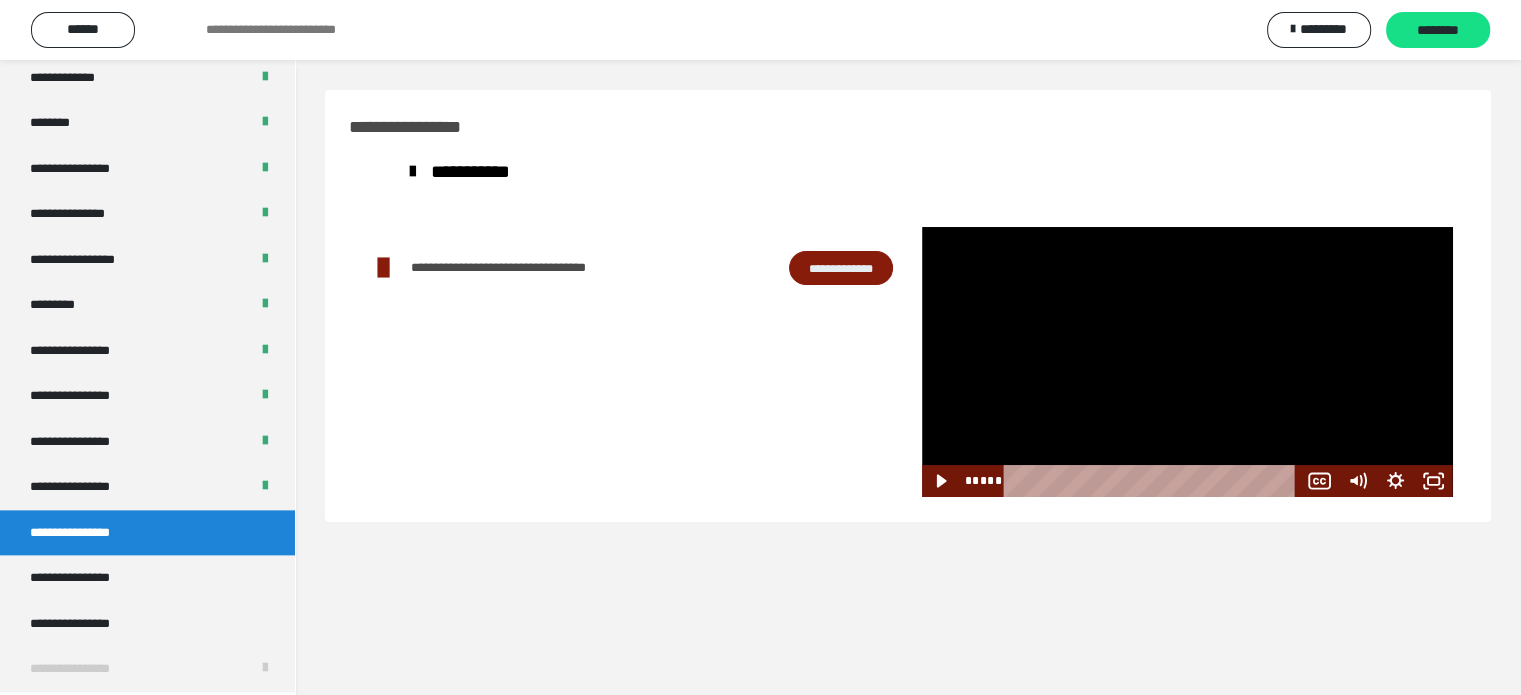click at bounding box center (1187, 362) 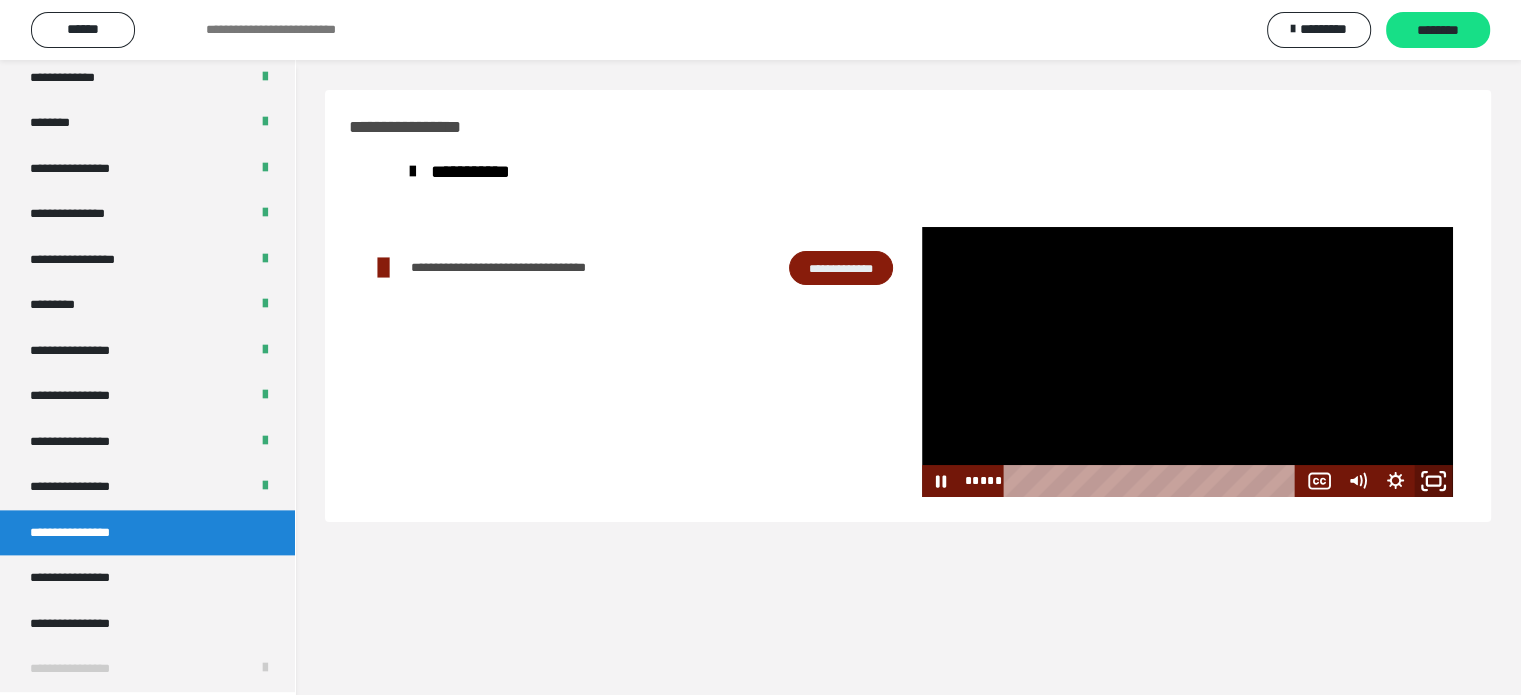 click 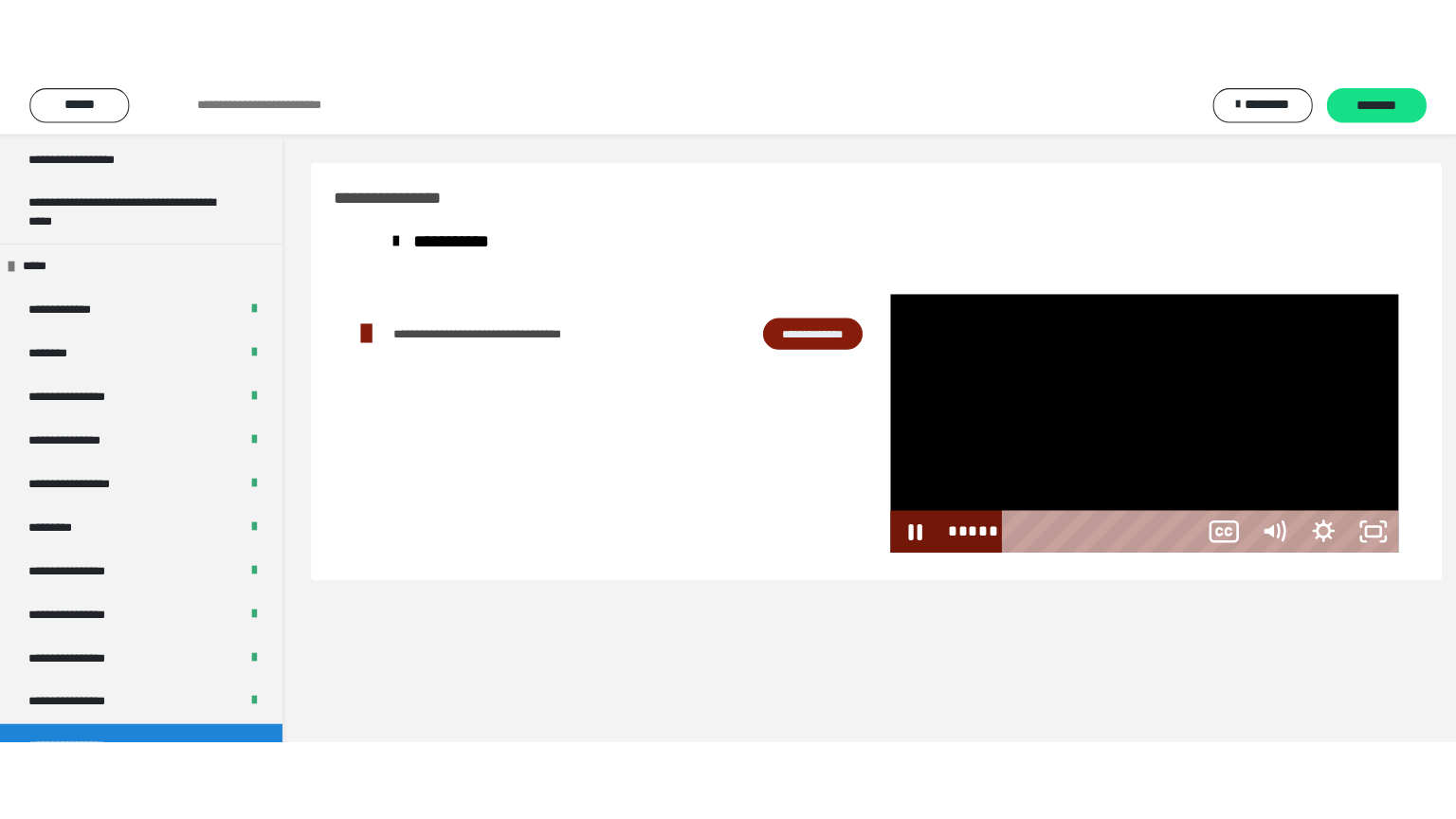scroll, scrollTop: 2134, scrollLeft: 0, axis: vertical 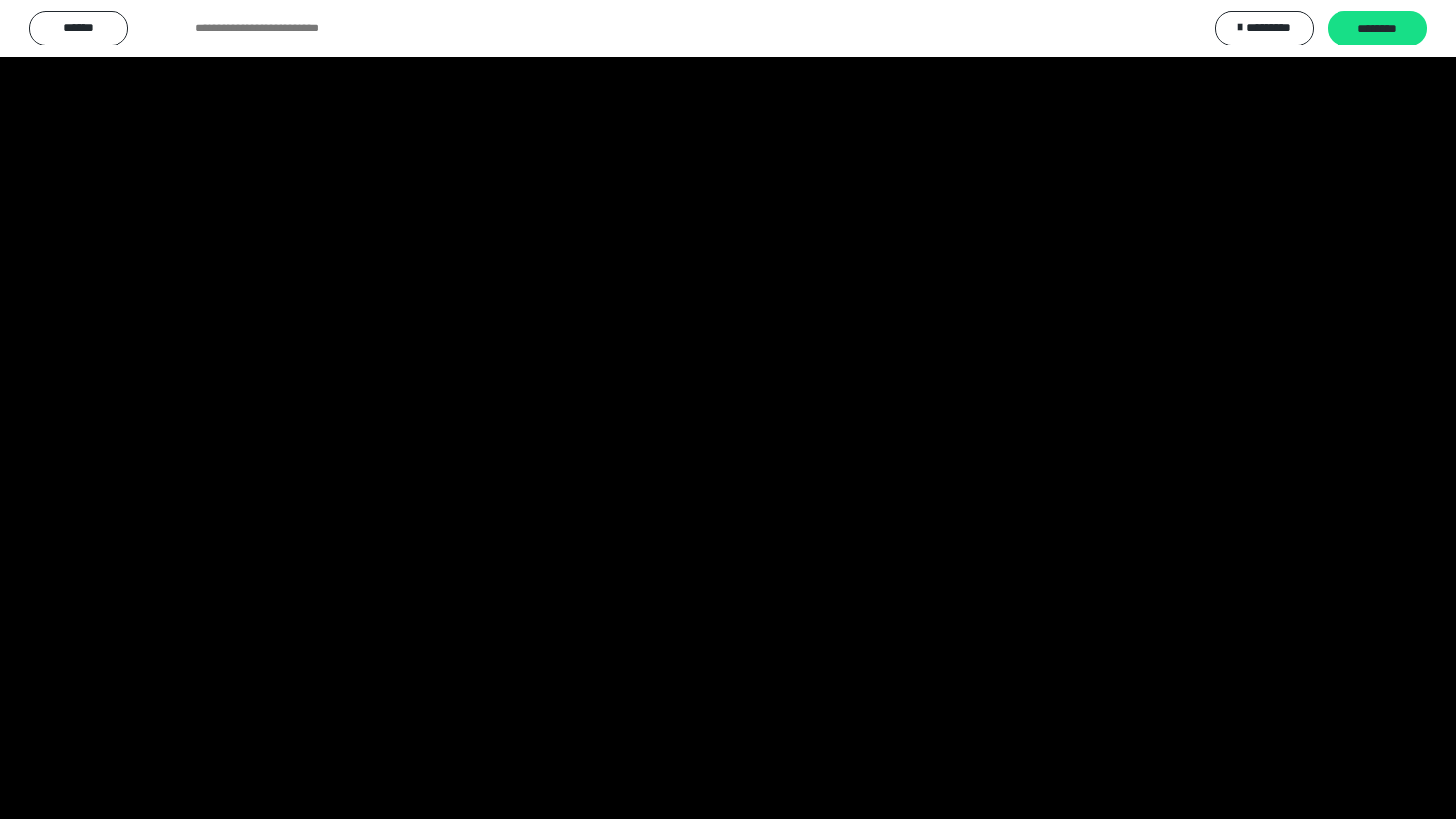 click at bounding box center [728, 410] 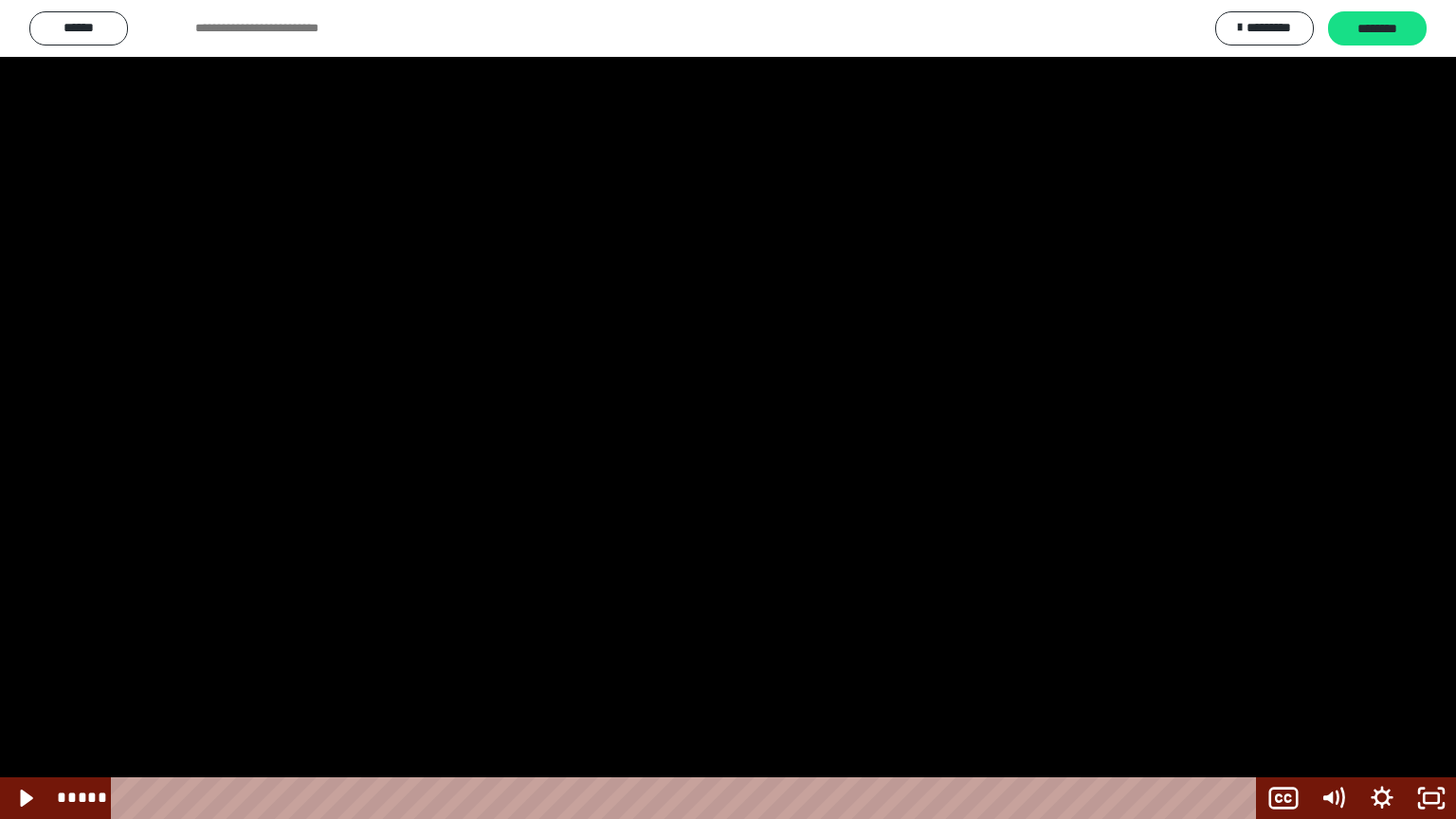 click at bounding box center [728, 410] 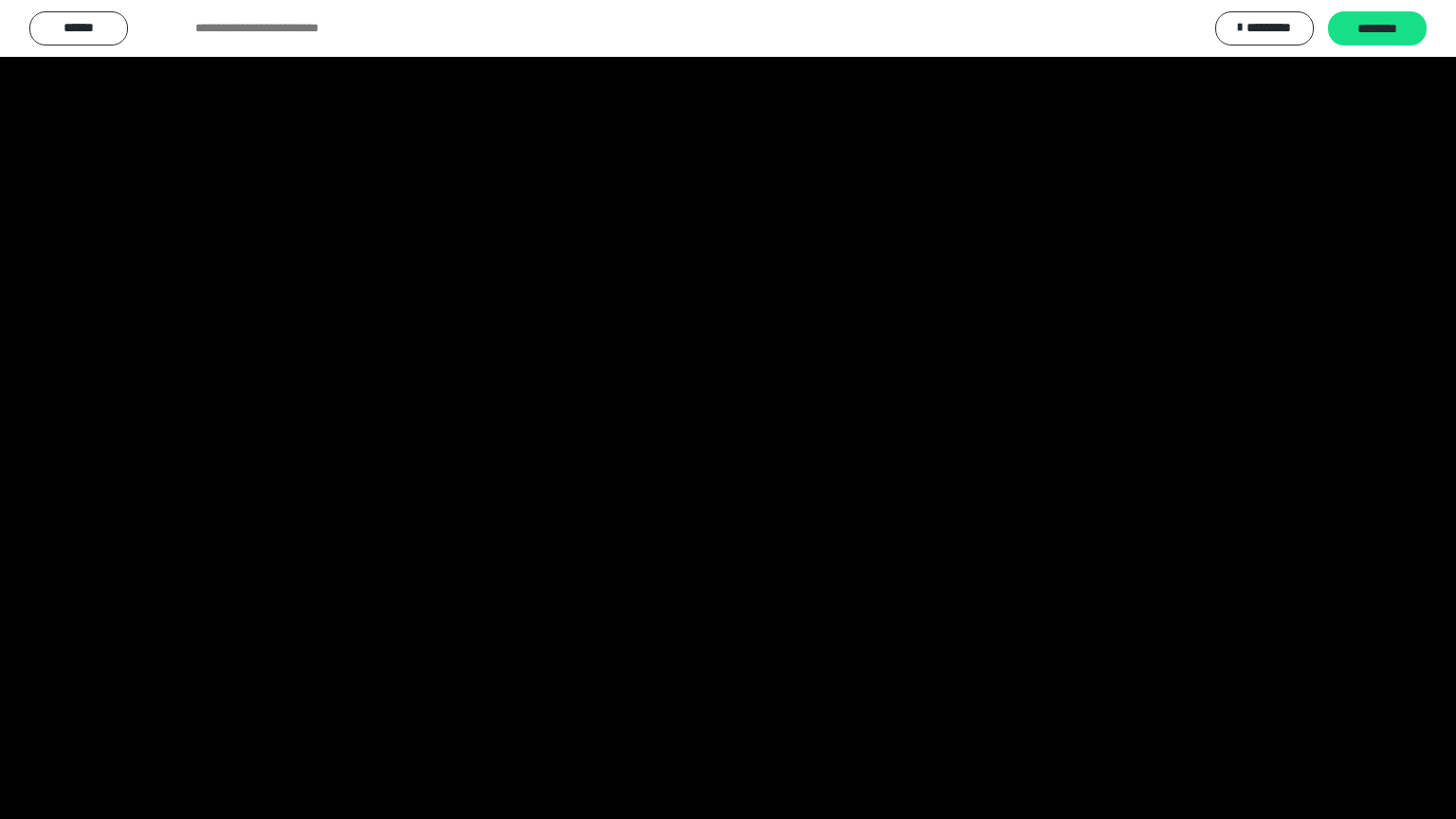 click at bounding box center [728, 410] 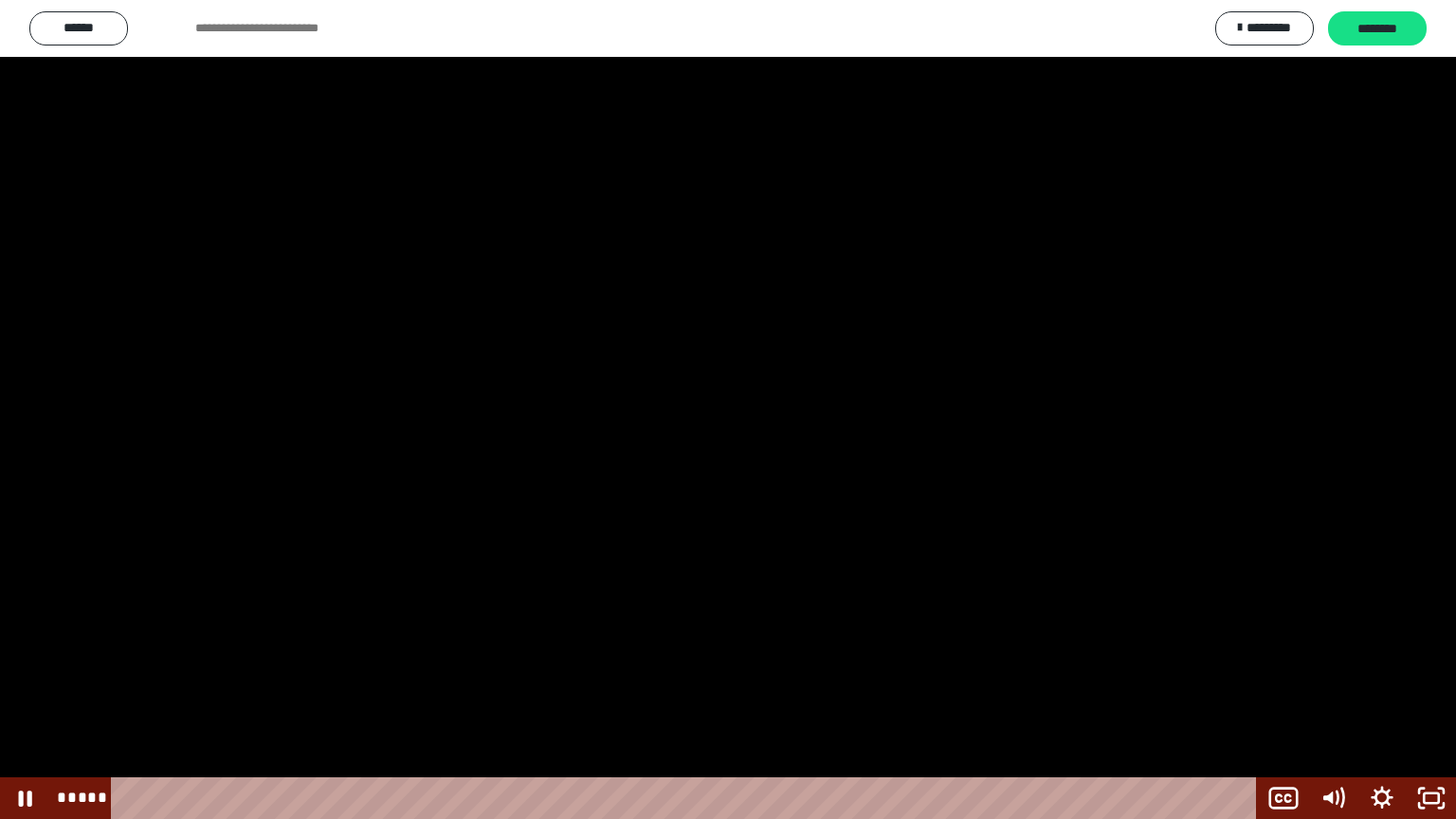 click at bounding box center [728, 410] 